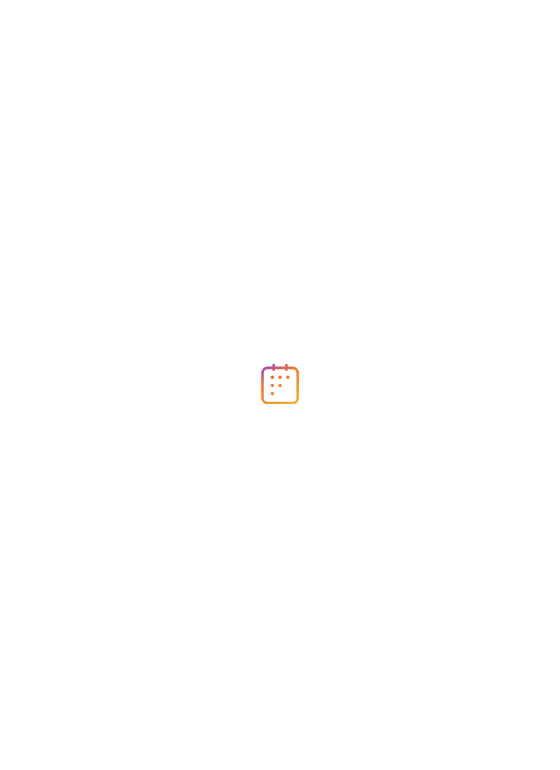 scroll, scrollTop: 0, scrollLeft: 0, axis: both 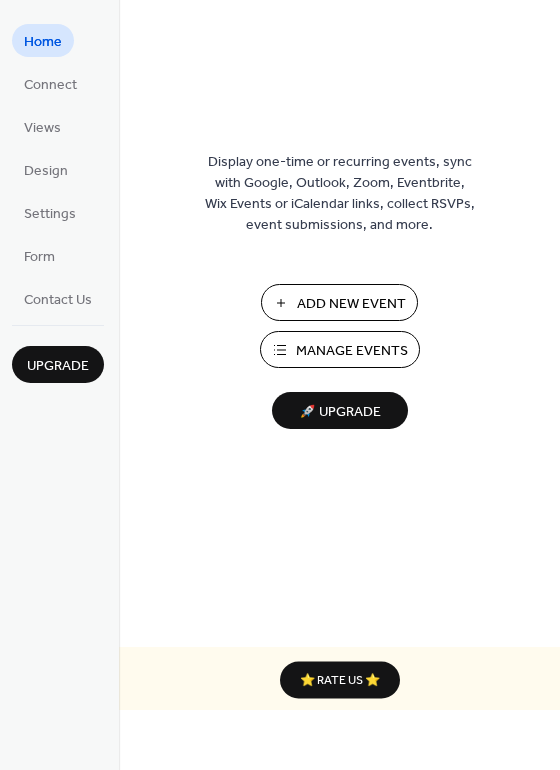 click on "Manage Events" at bounding box center (352, 351) 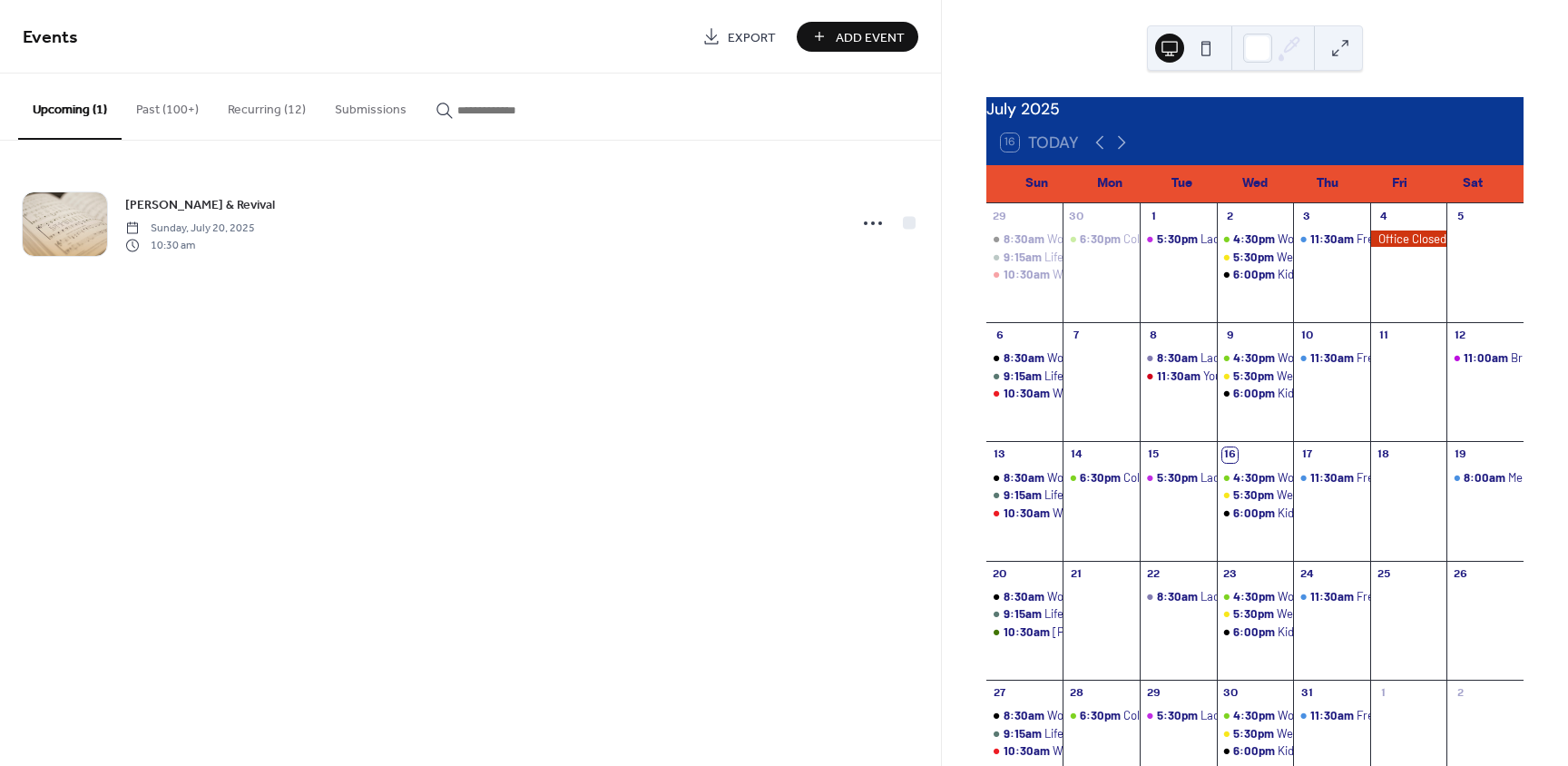 scroll, scrollTop: 0, scrollLeft: 0, axis: both 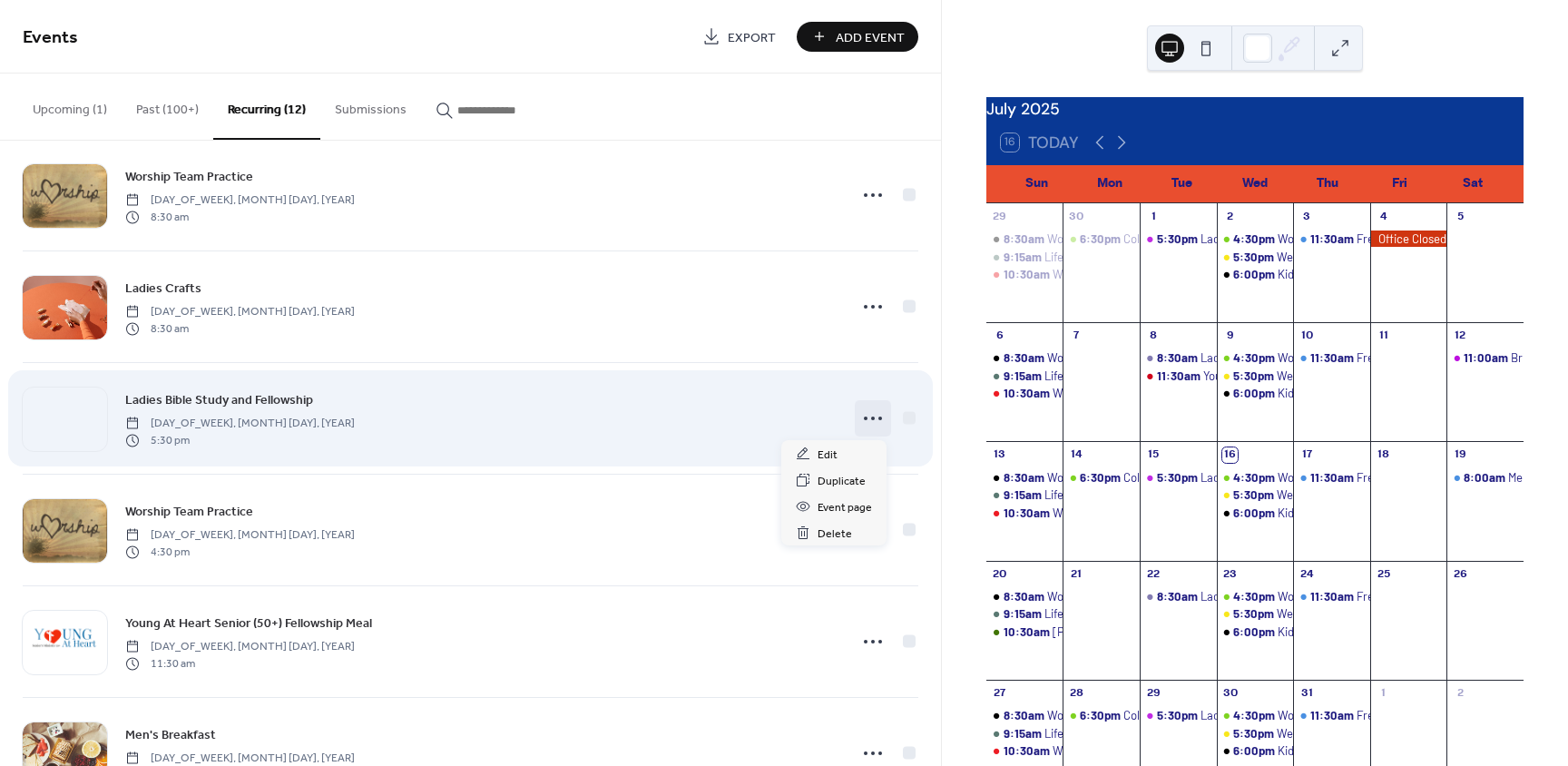 click 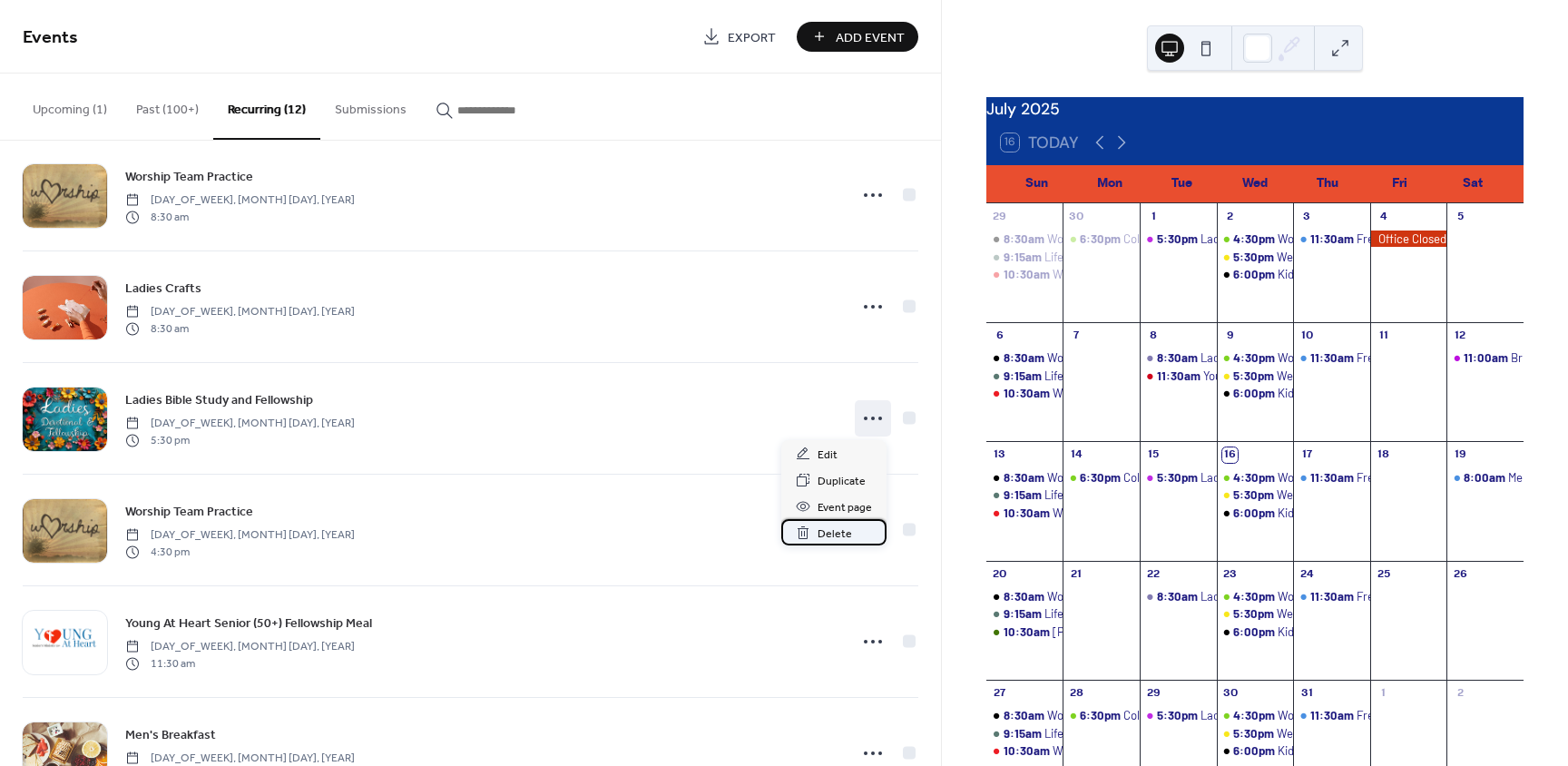 click on "Delete" at bounding box center (835, 534) 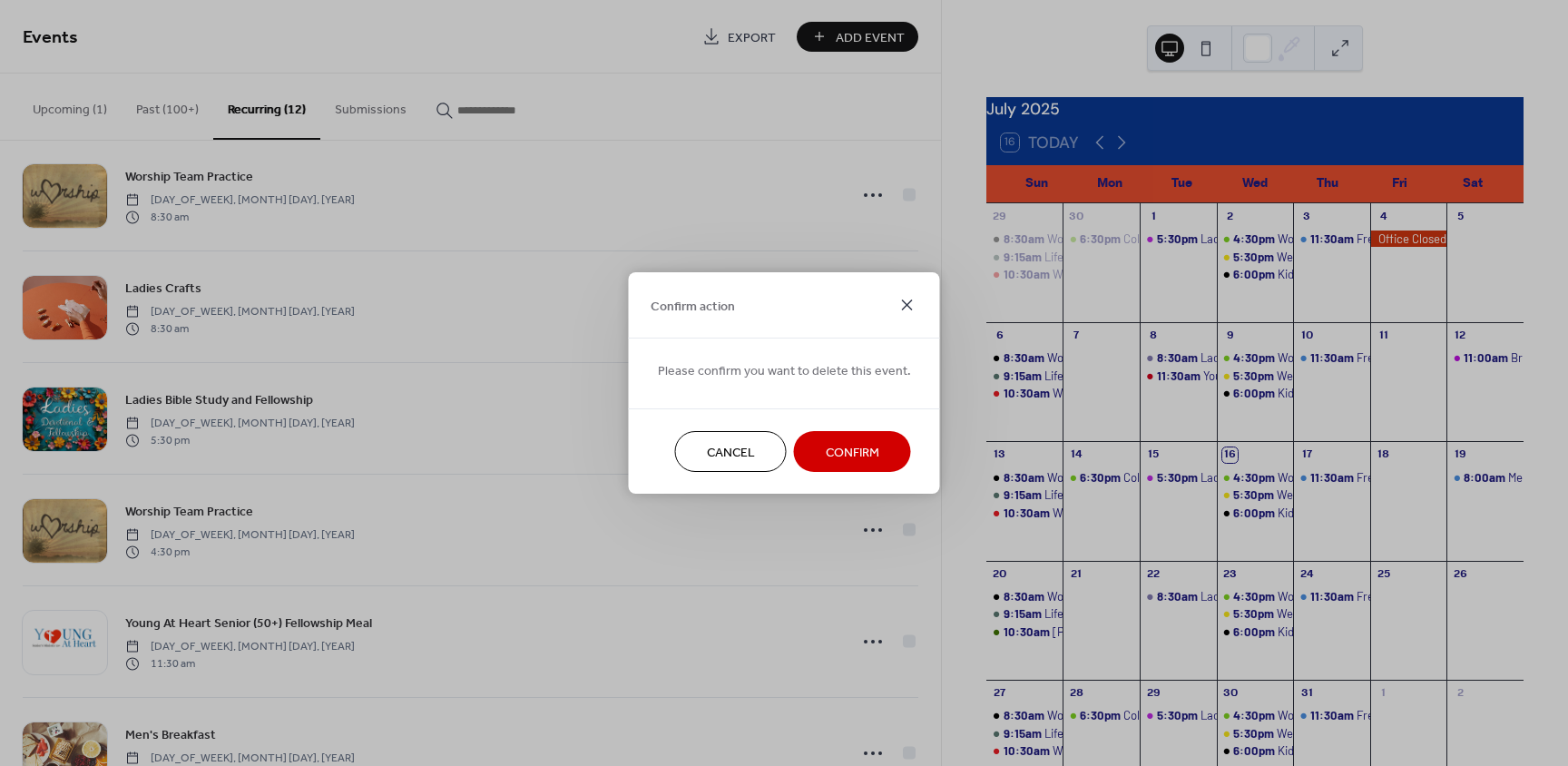 click 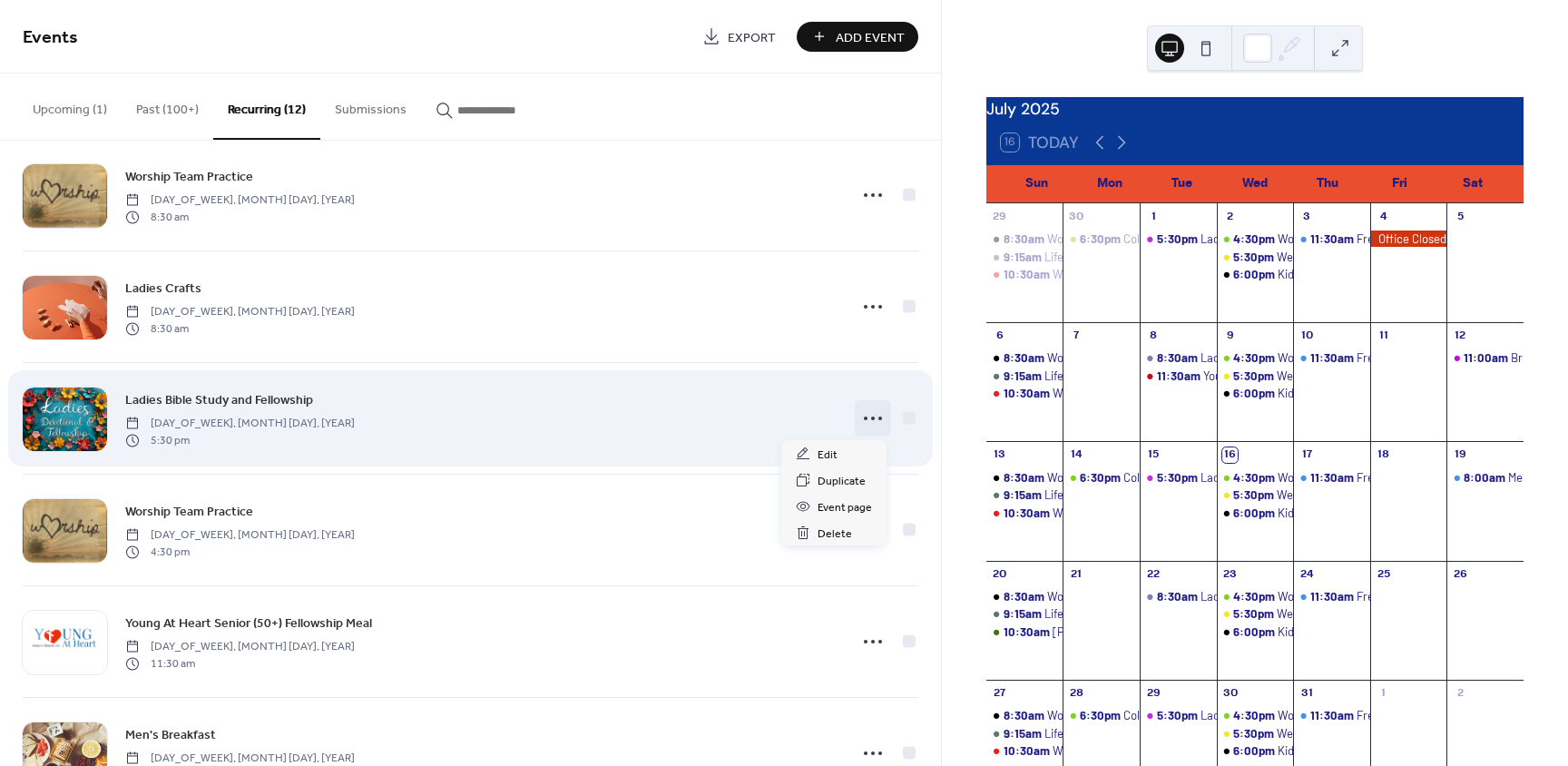 click 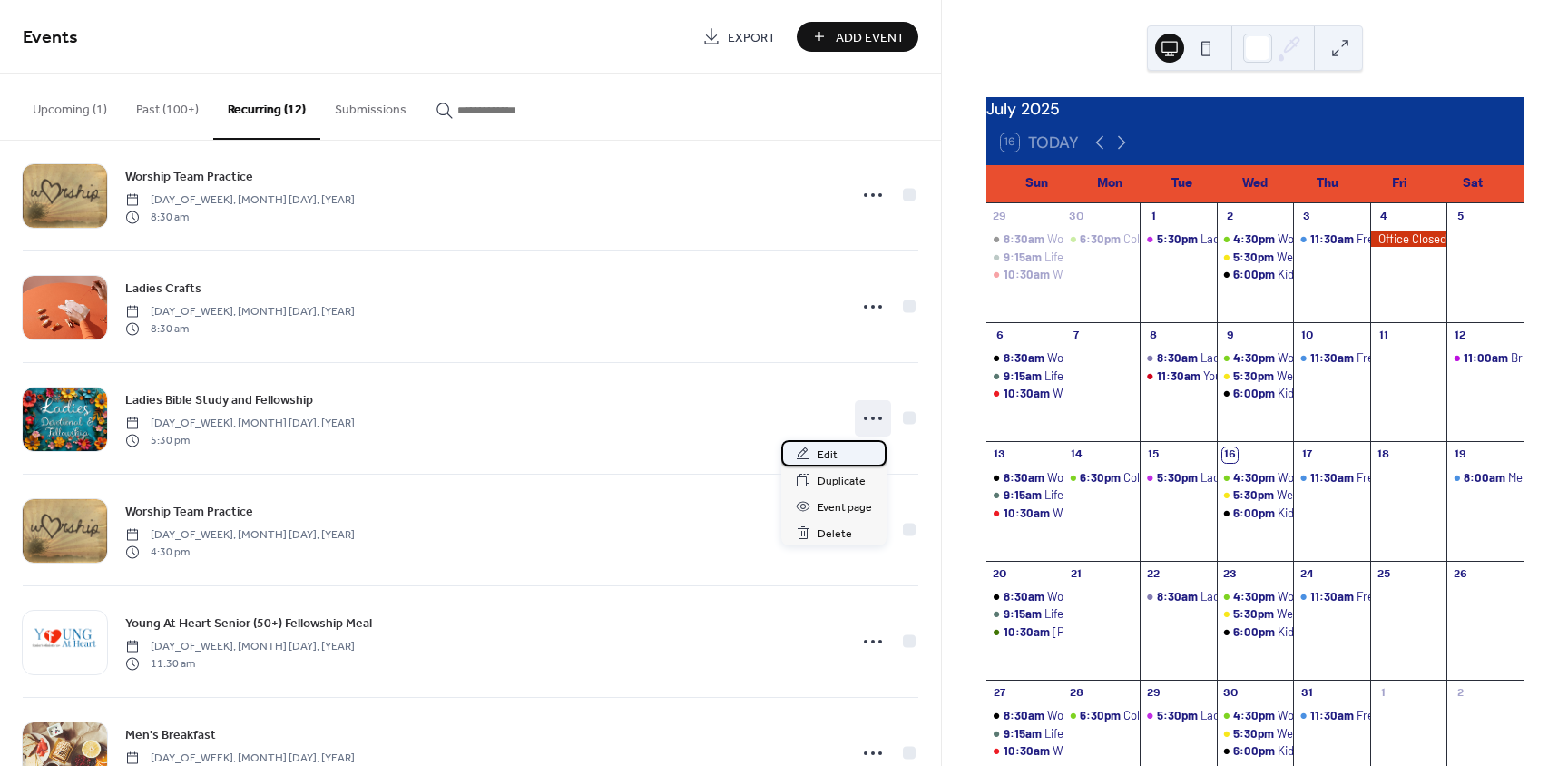 click on "Edit" at bounding box center (828, 455) 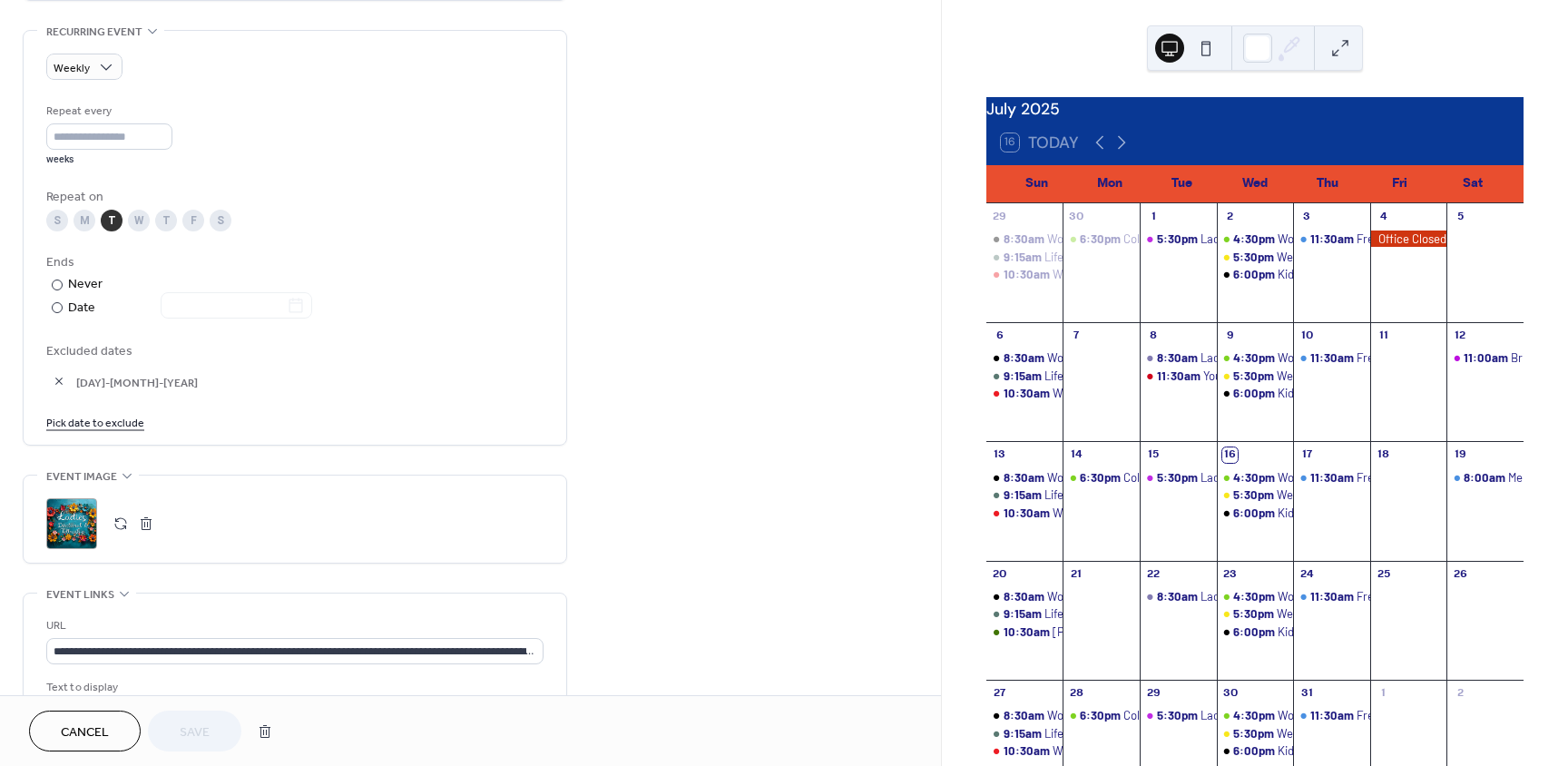 scroll, scrollTop: 702, scrollLeft: 0, axis: vertical 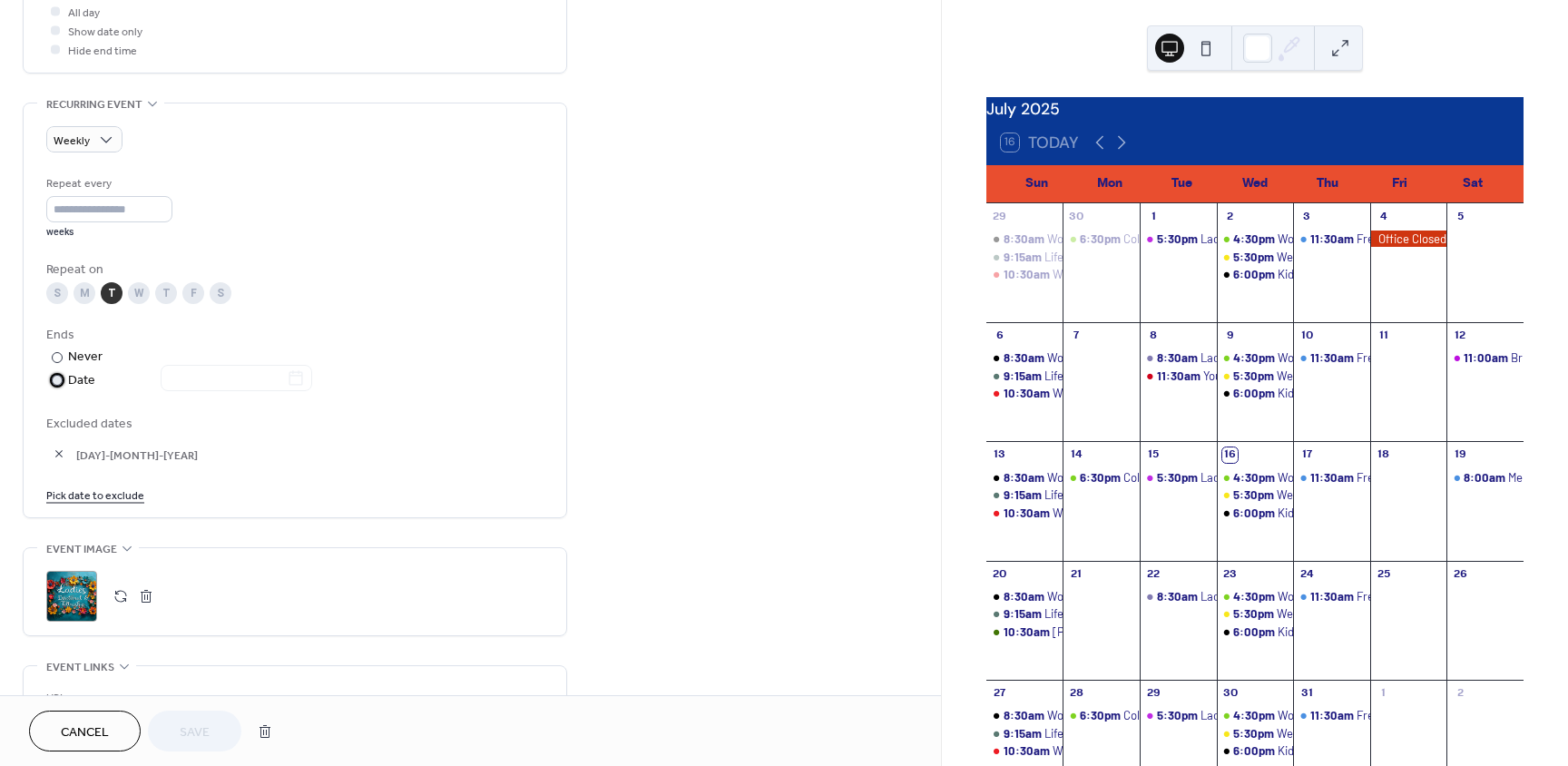 click at bounding box center [57, 380] 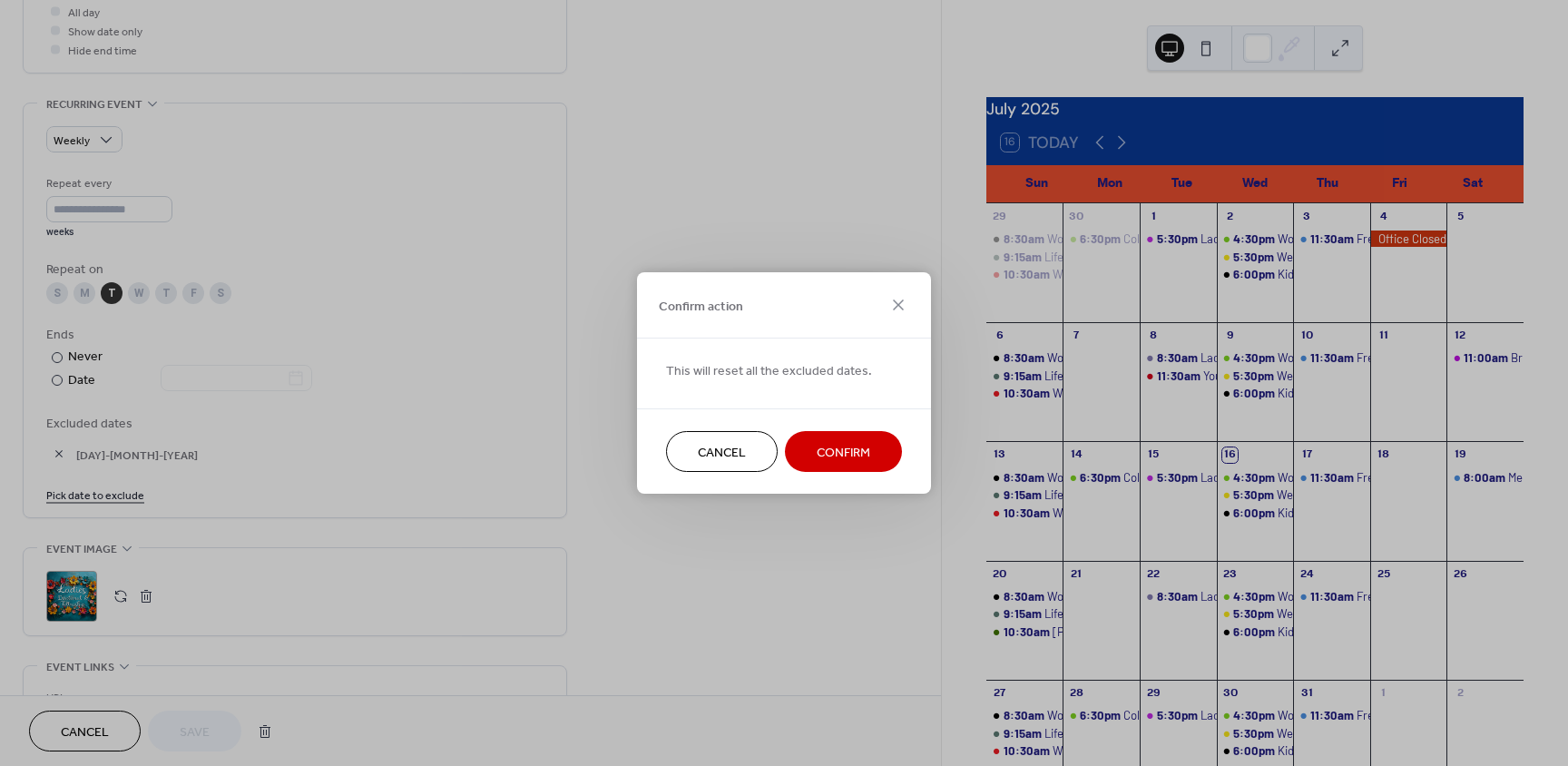 click on "Confirm" at bounding box center (843, 453) 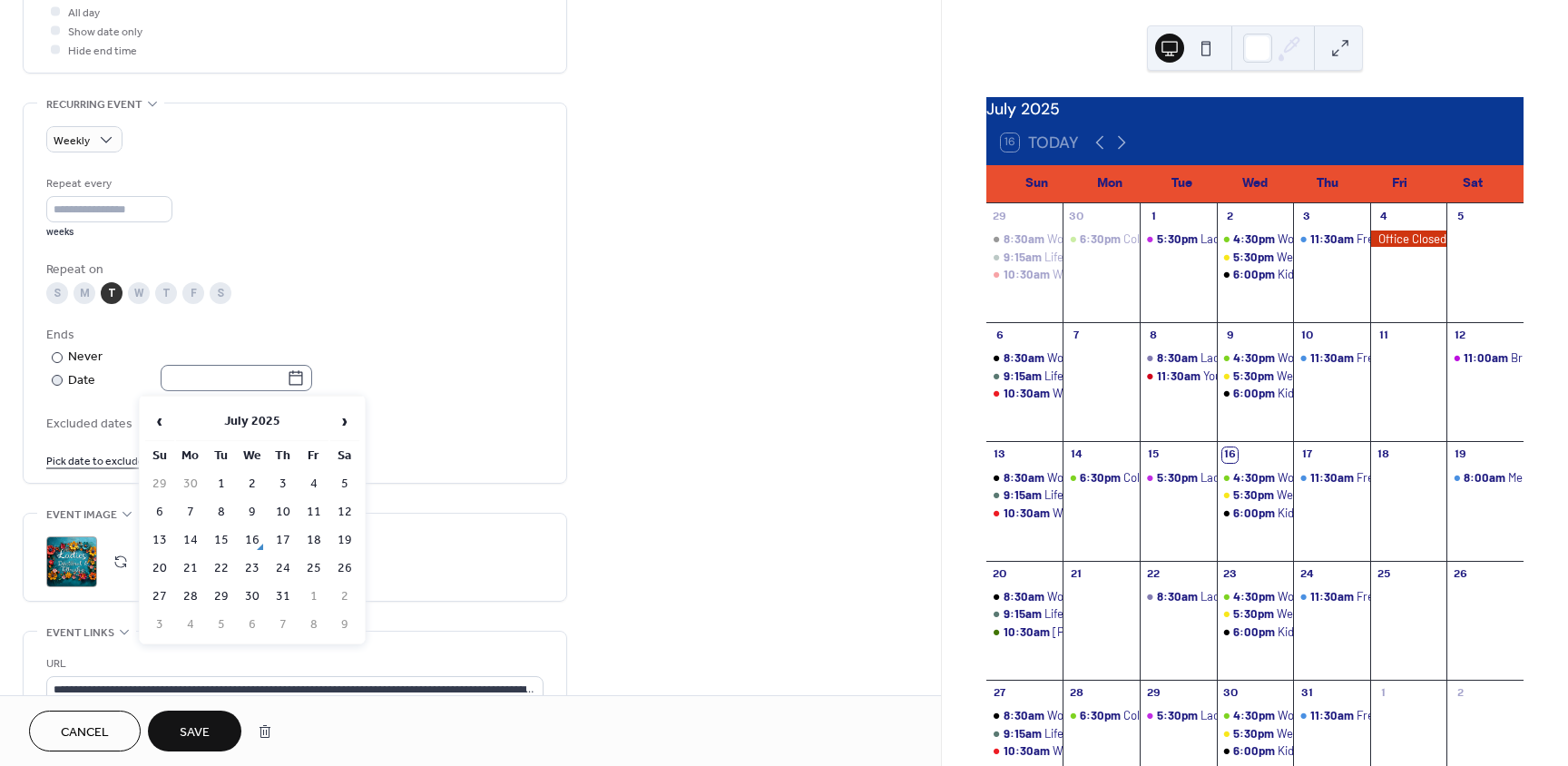 click 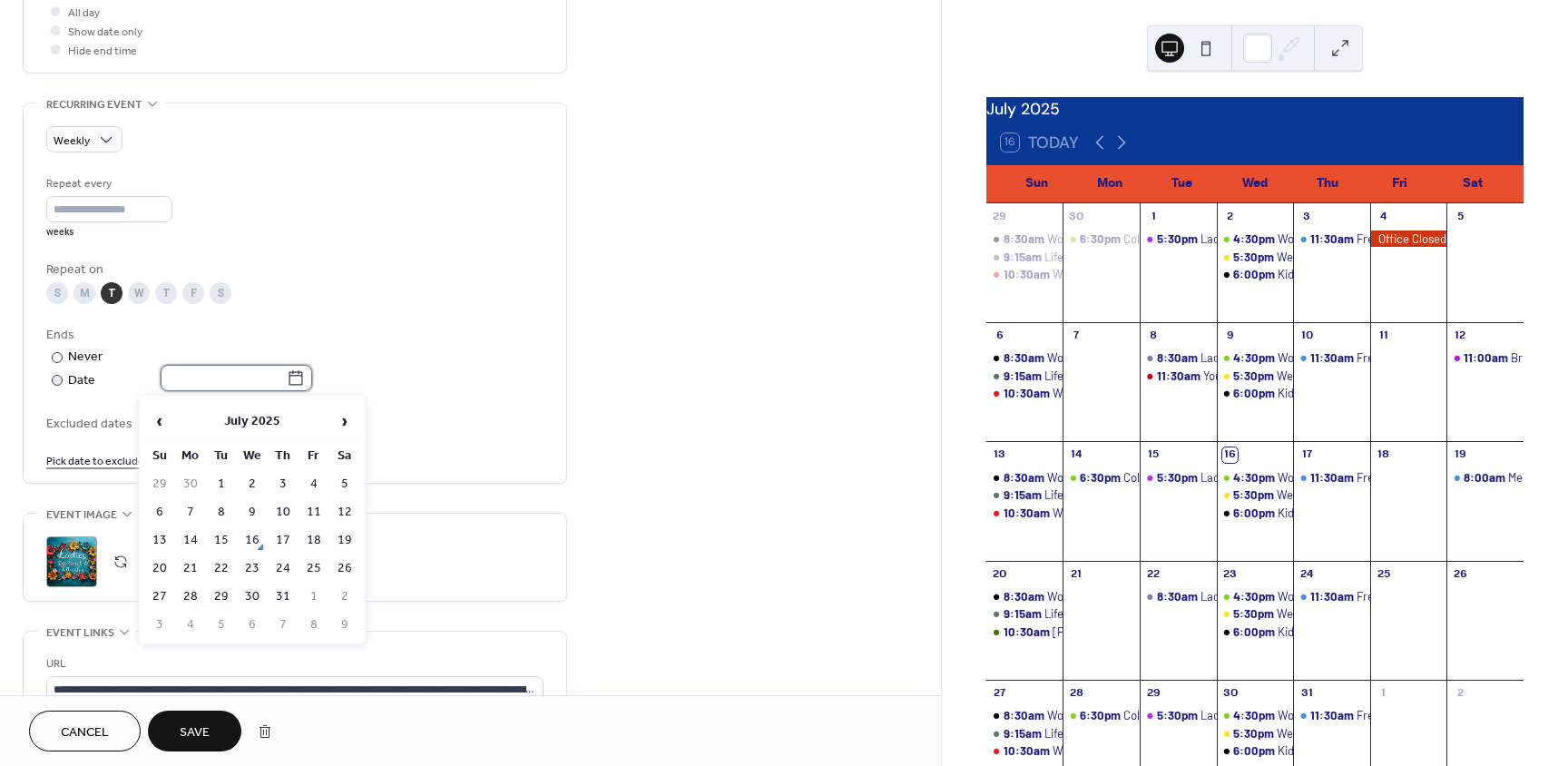 click at bounding box center [223, 378] 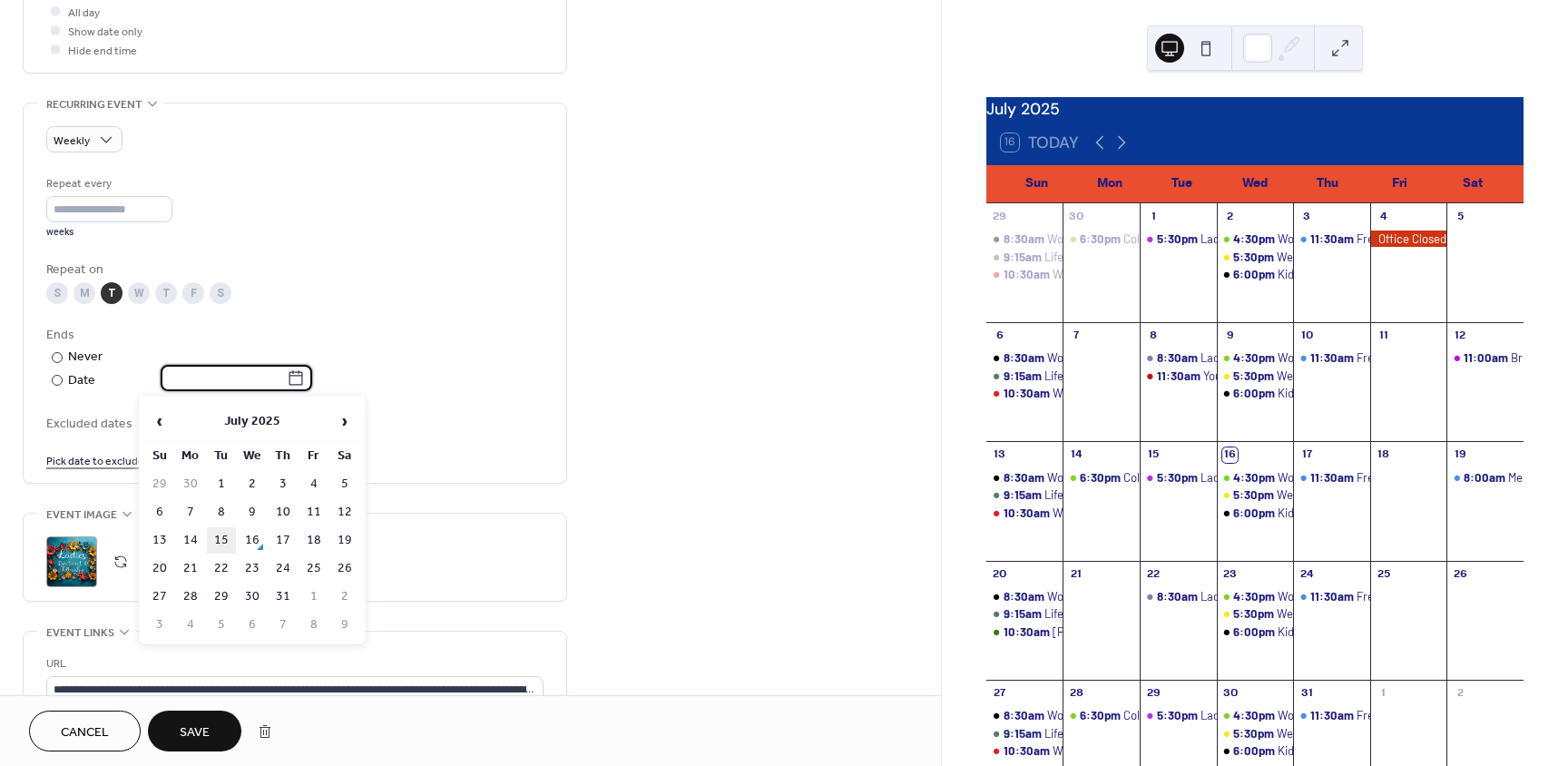 click on "15" at bounding box center (221, 540) 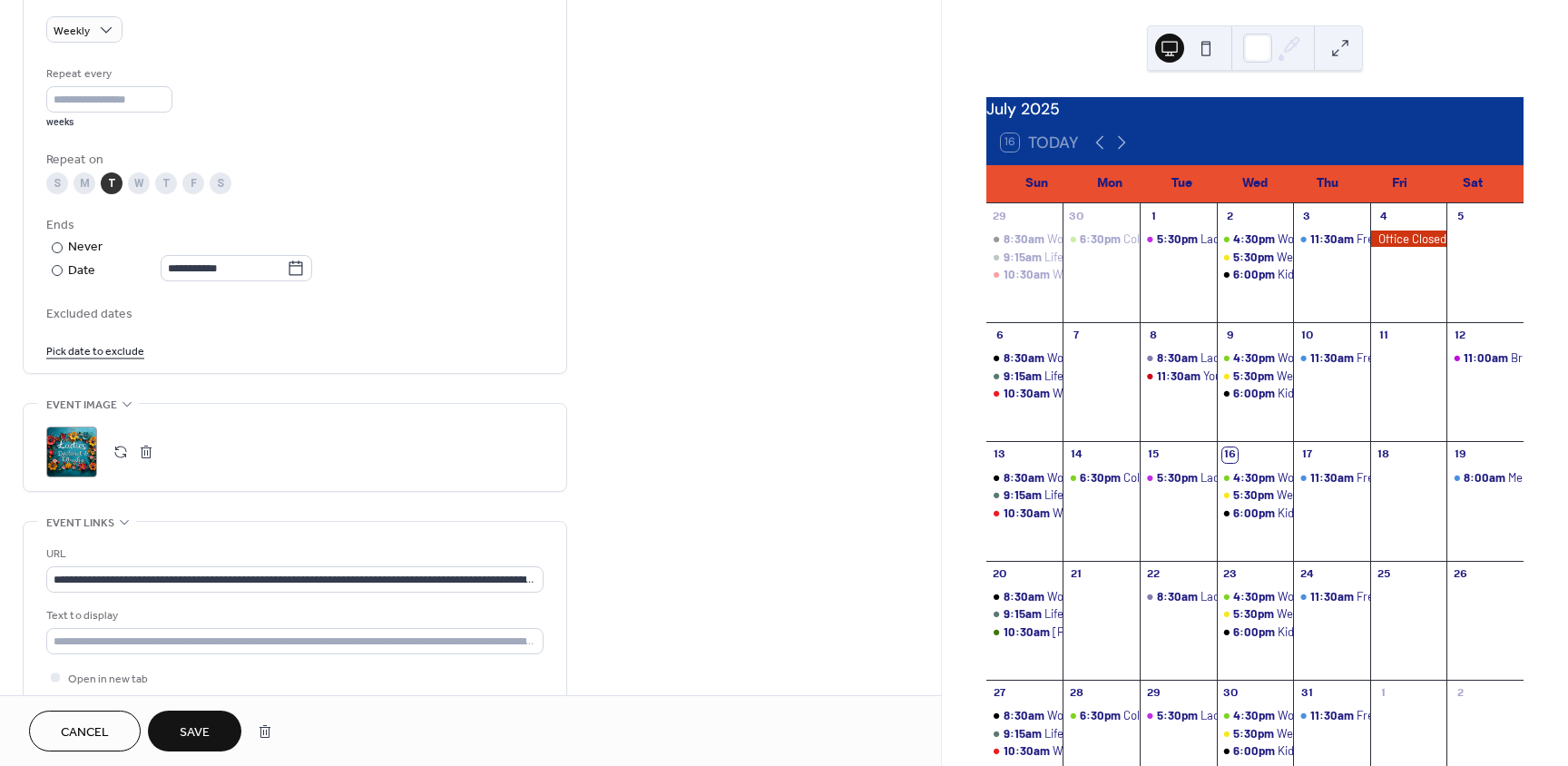 scroll, scrollTop: 883, scrollLeft: 0, axis: vertical 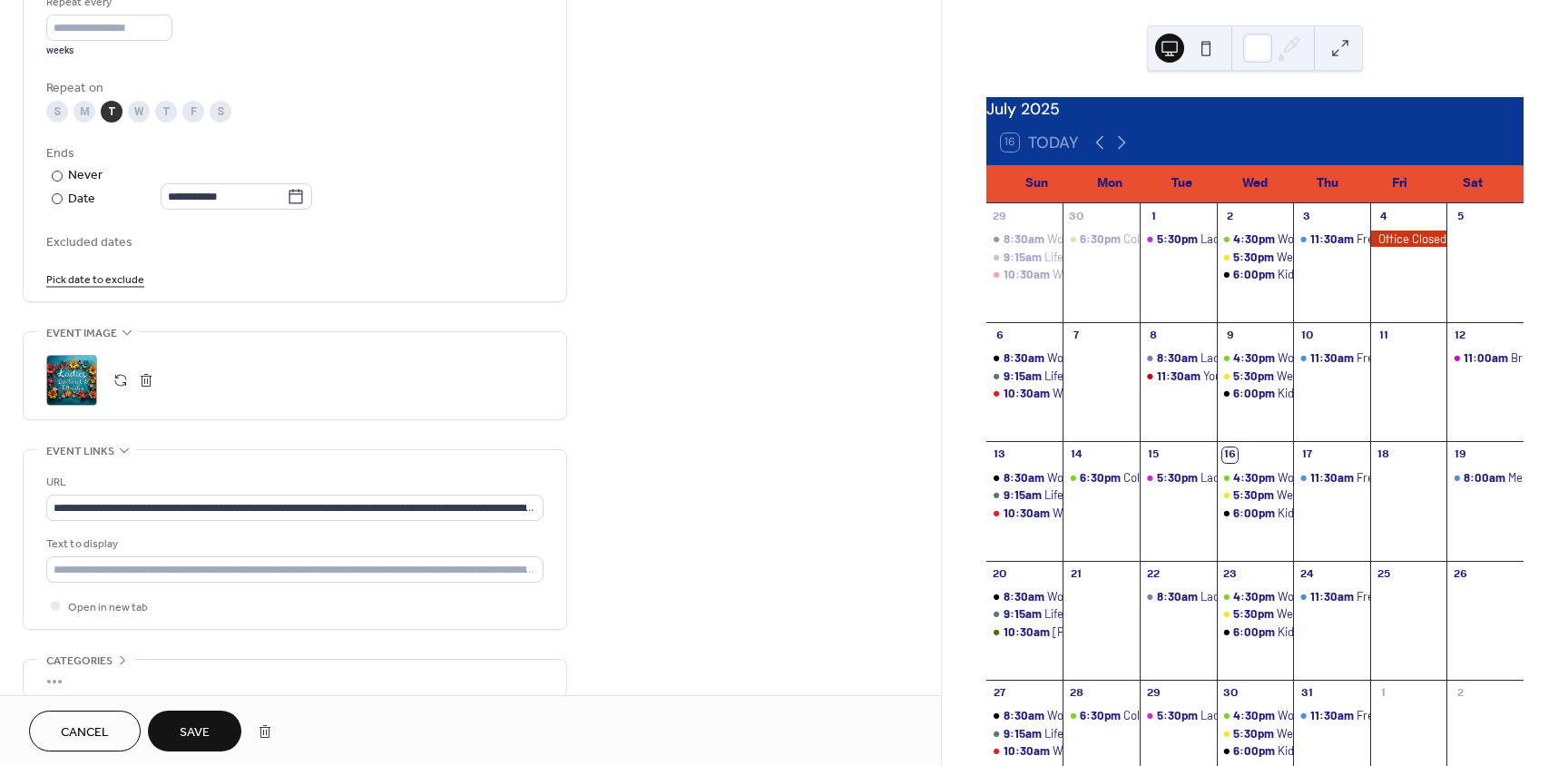click on "Save" at bounding box center [194, 732] 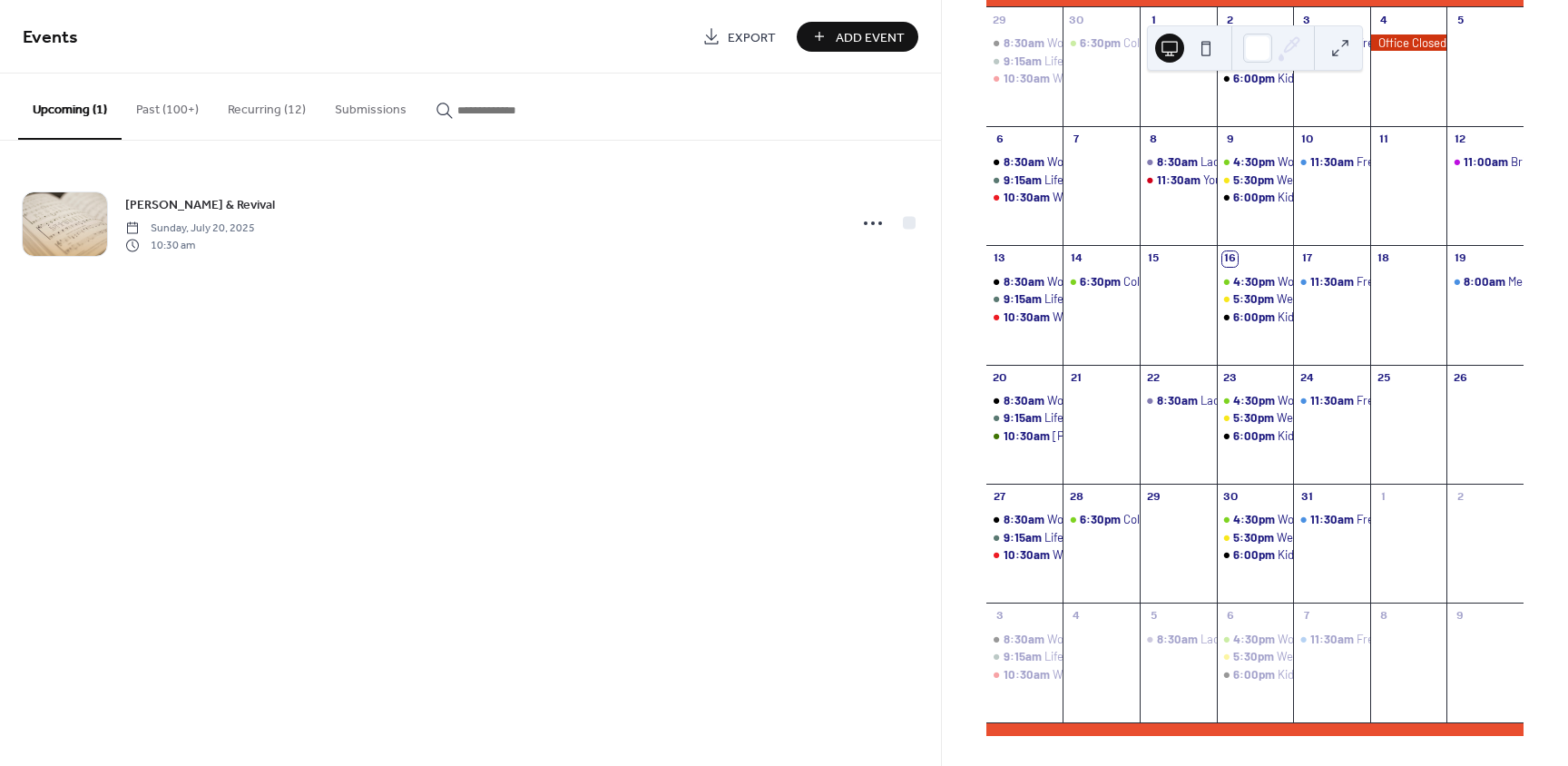 scroll, scrollTop: 207, scrollLeft: 0, axis: vertical 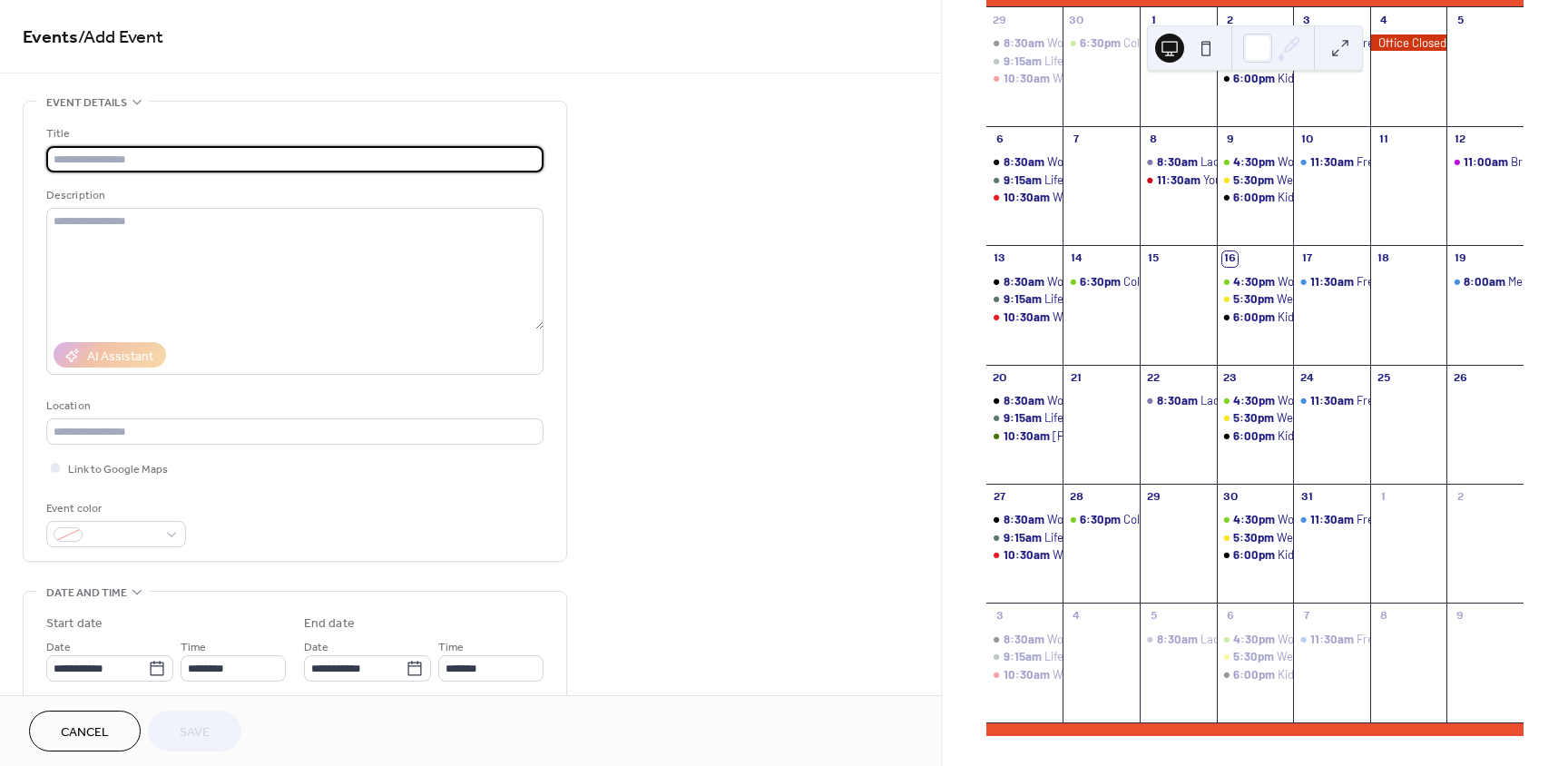 click at bounding box center (295, 159) 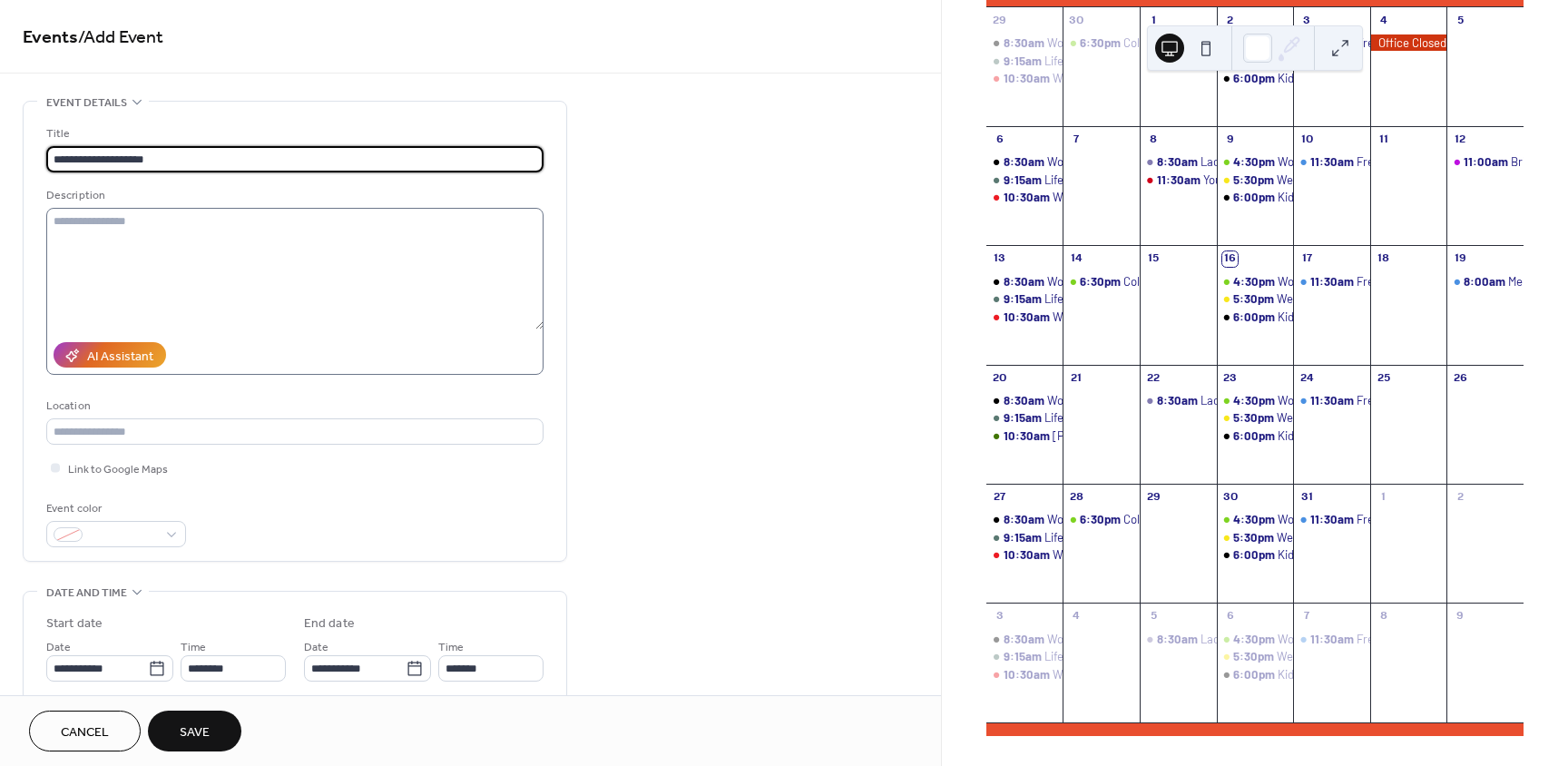 type on "**********" 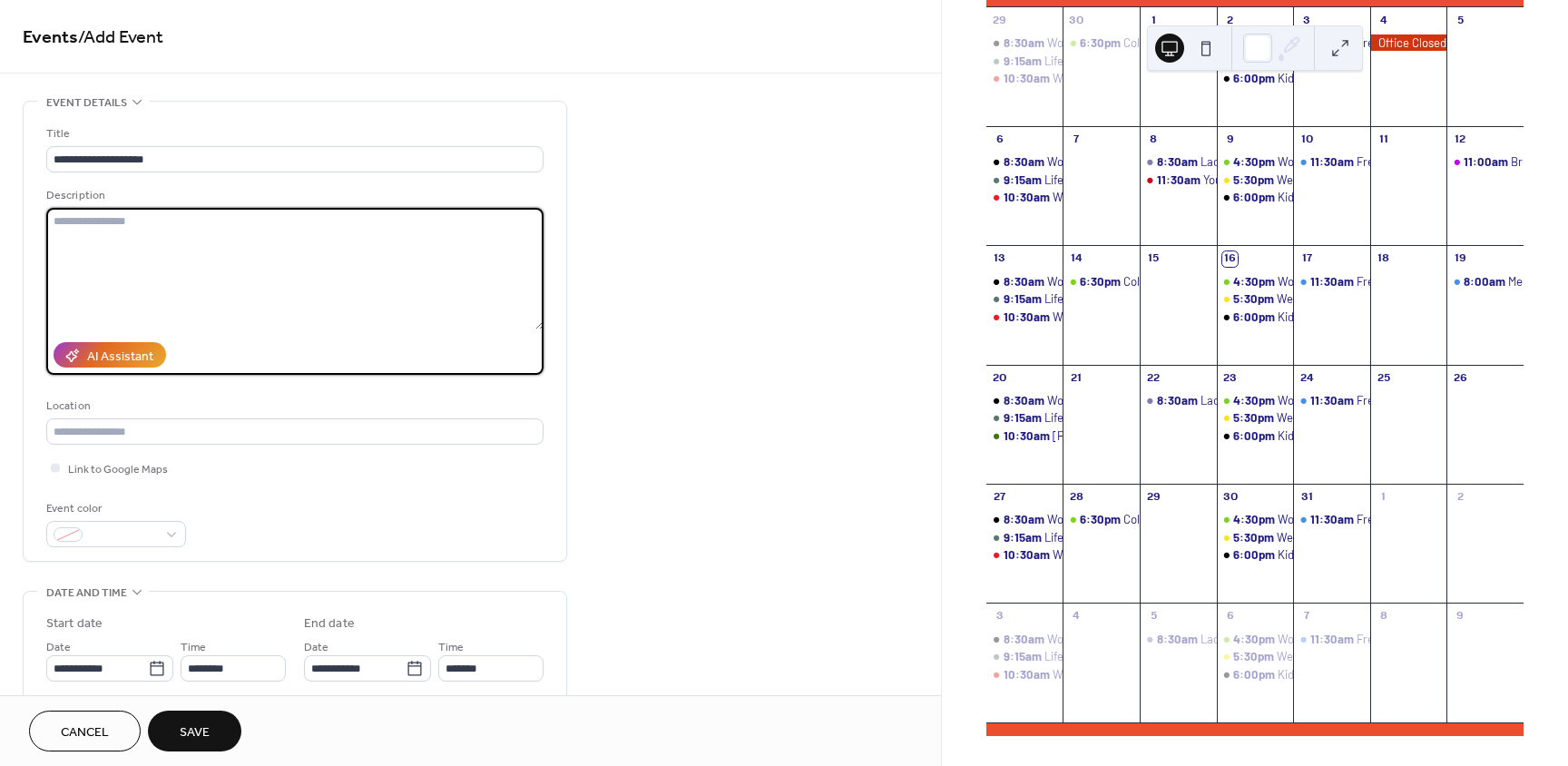 click at bounding box center [295, 269] 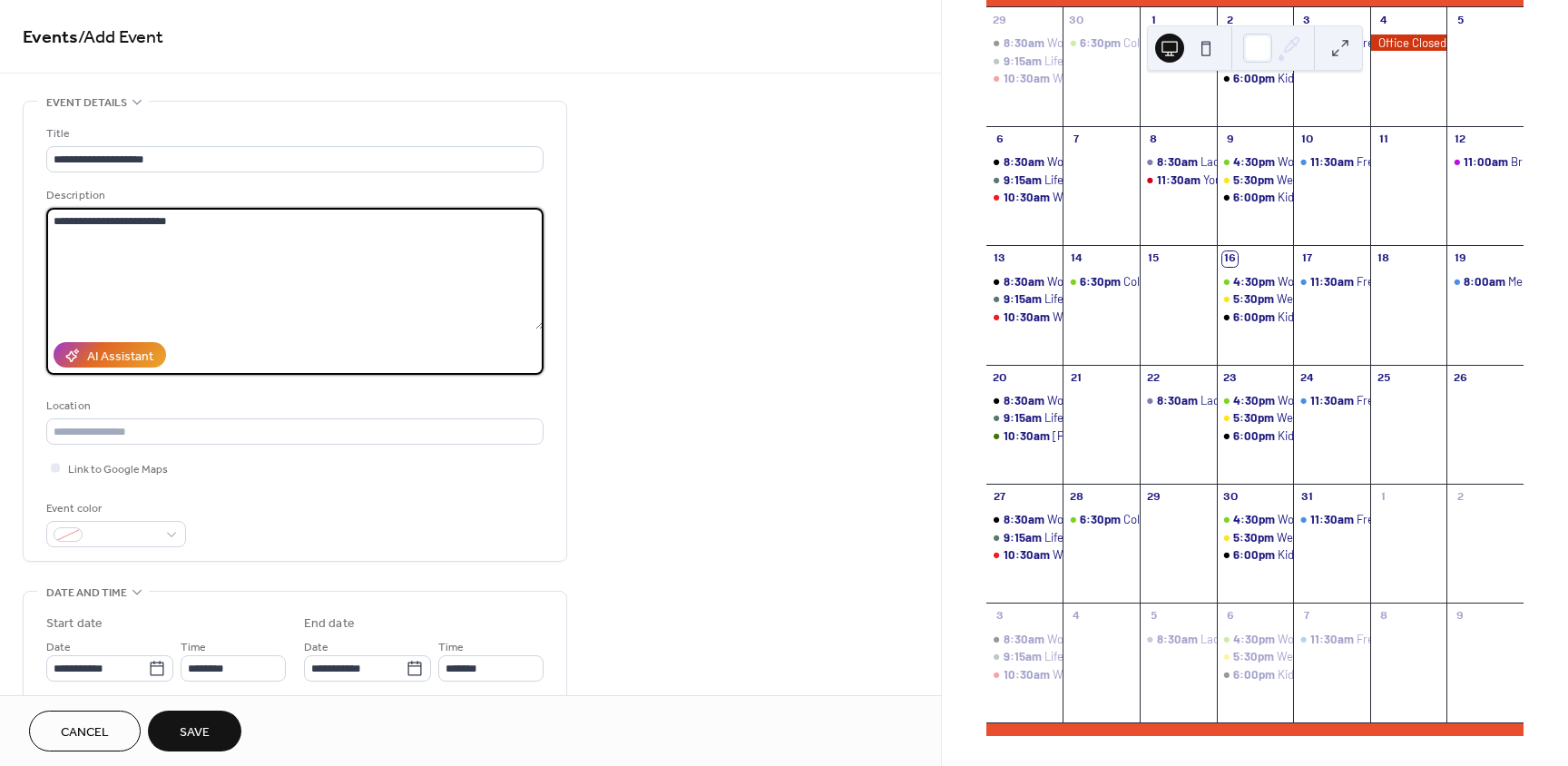 paste on "**********" 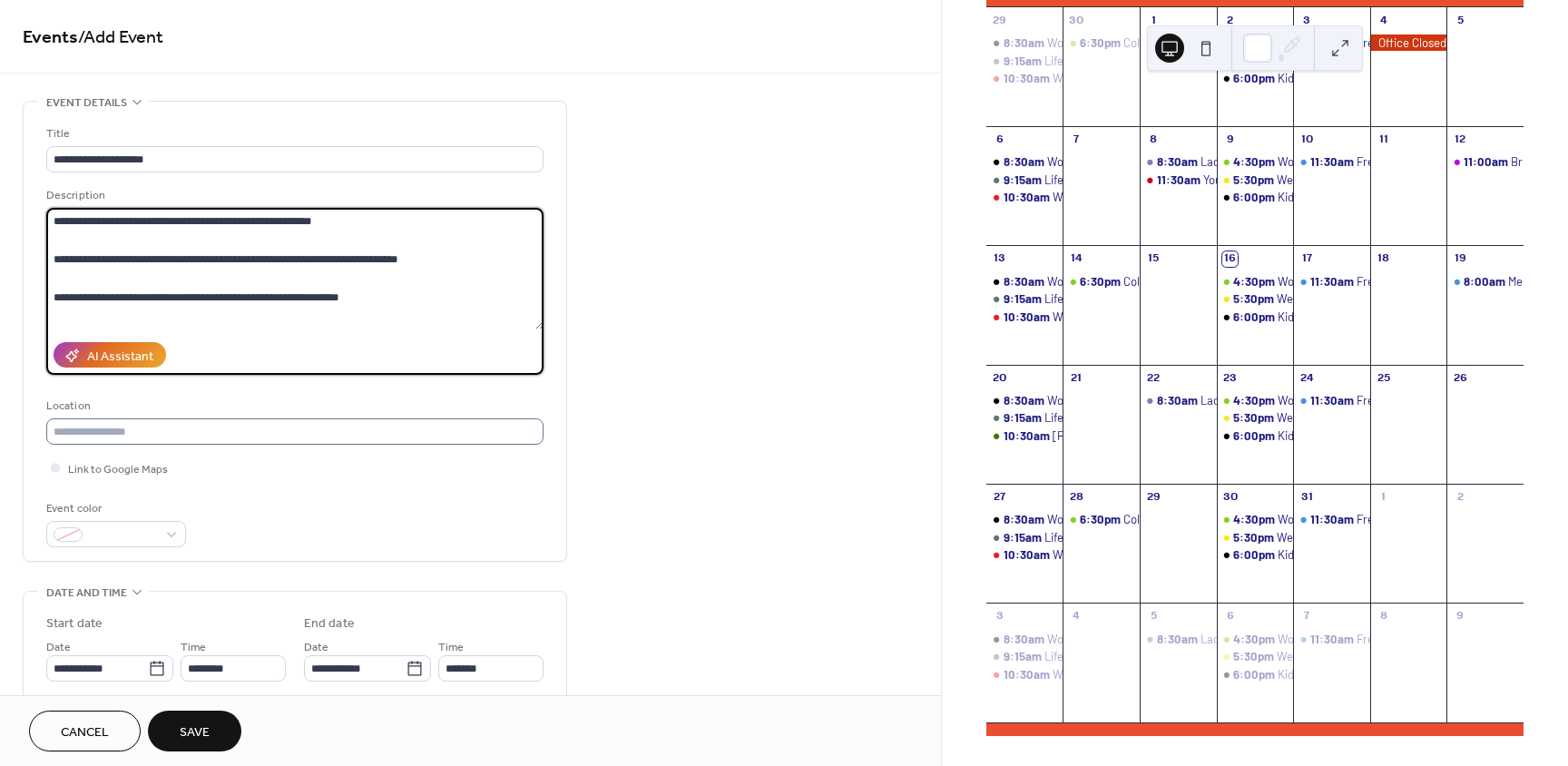 type on "**********" 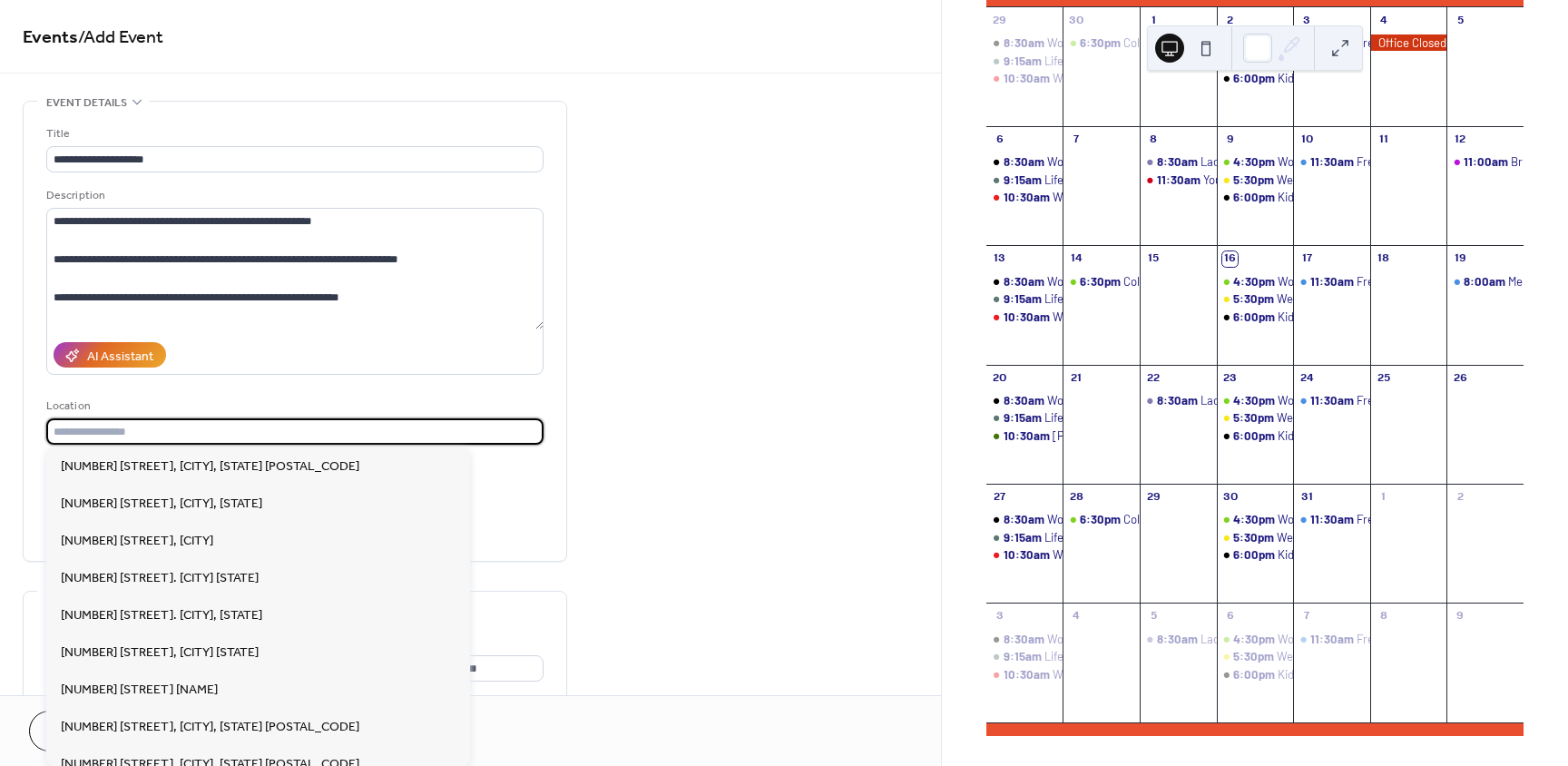click at bounding box center [295, 431] 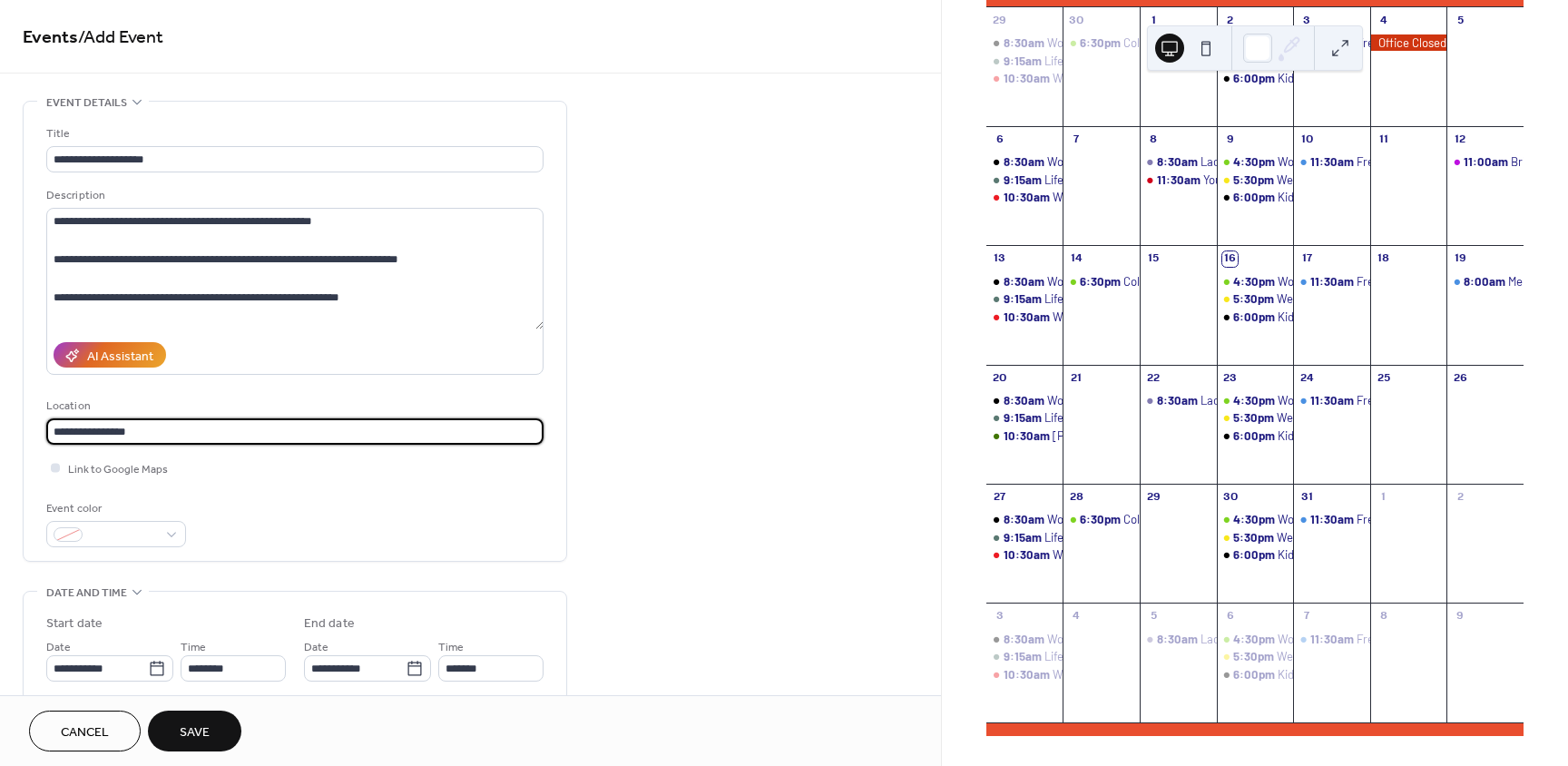 type on "**********" 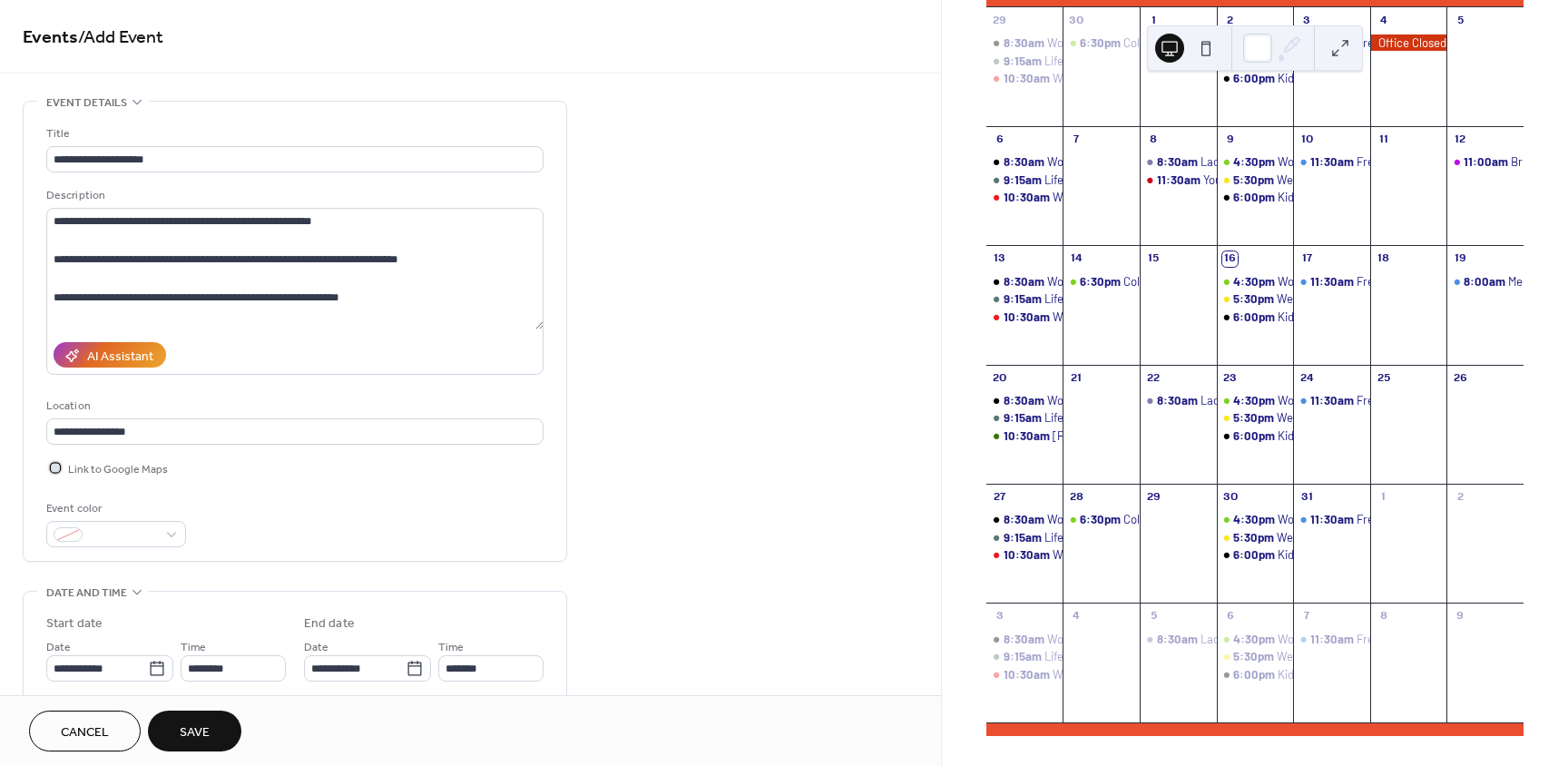 click at bounding box center (55, 467) 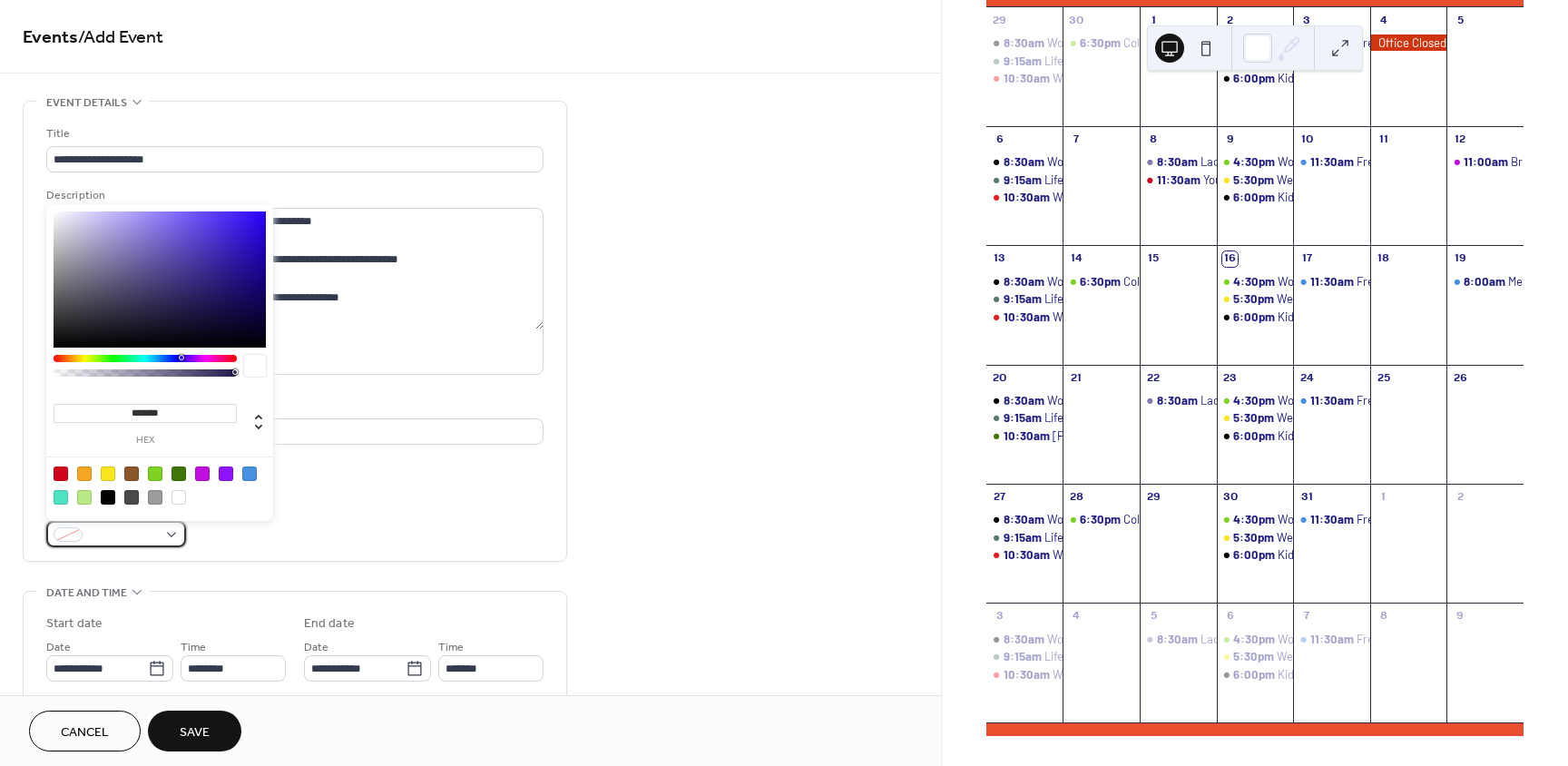 click at bounding box center (116, 534) 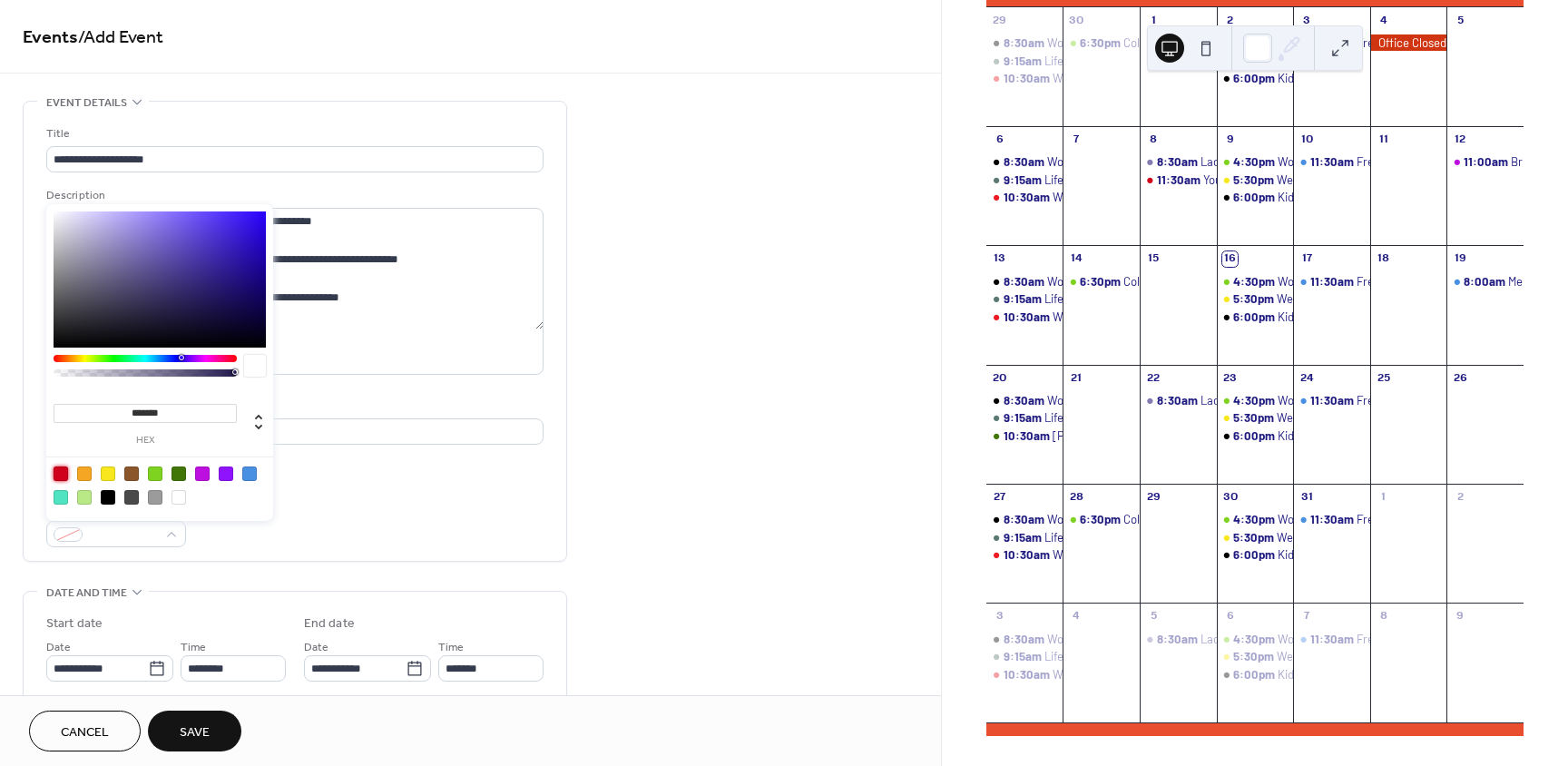 click at bounding box center (61, 474) 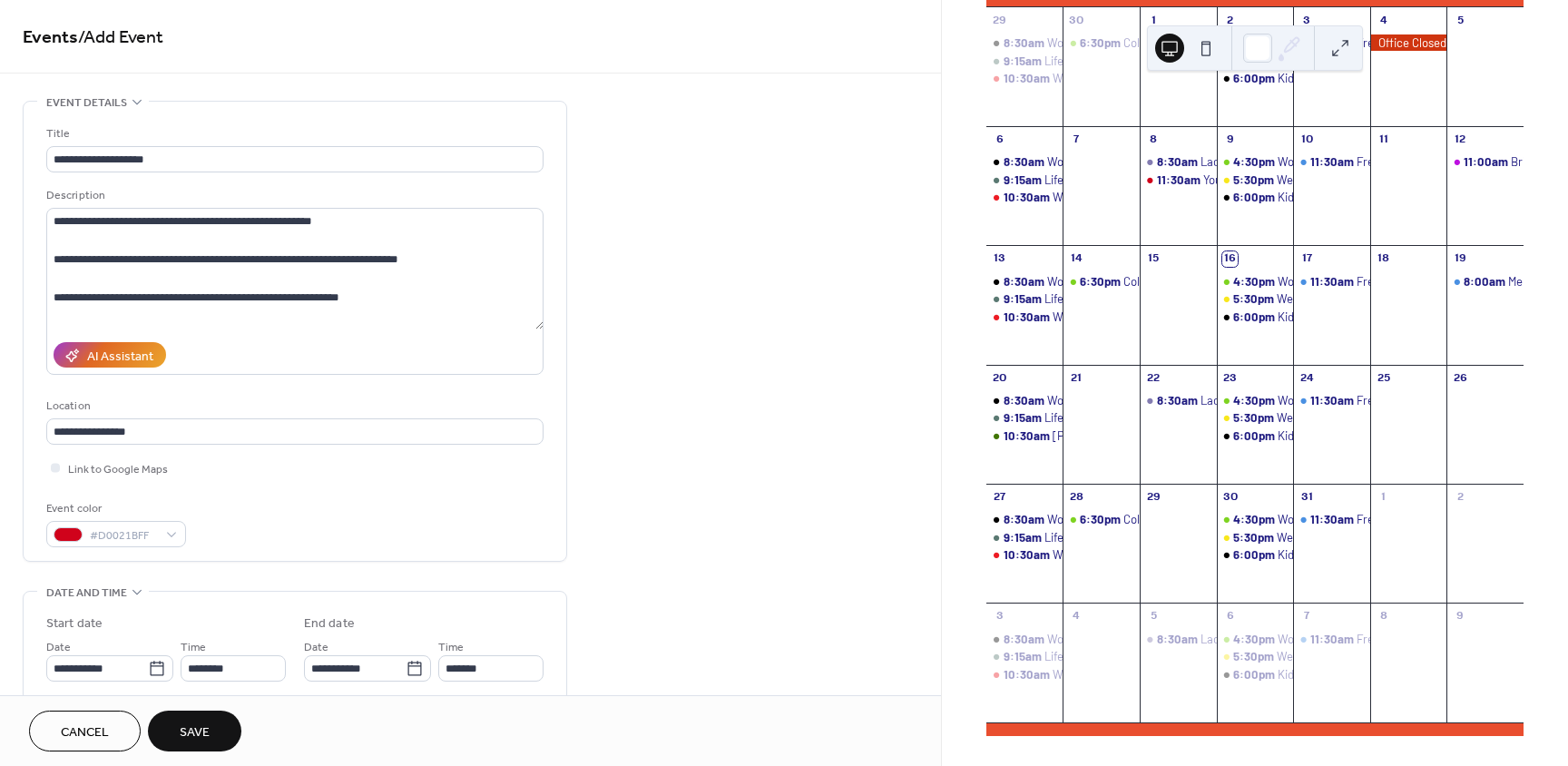 click on "**********" at bounding box center (295, 336) 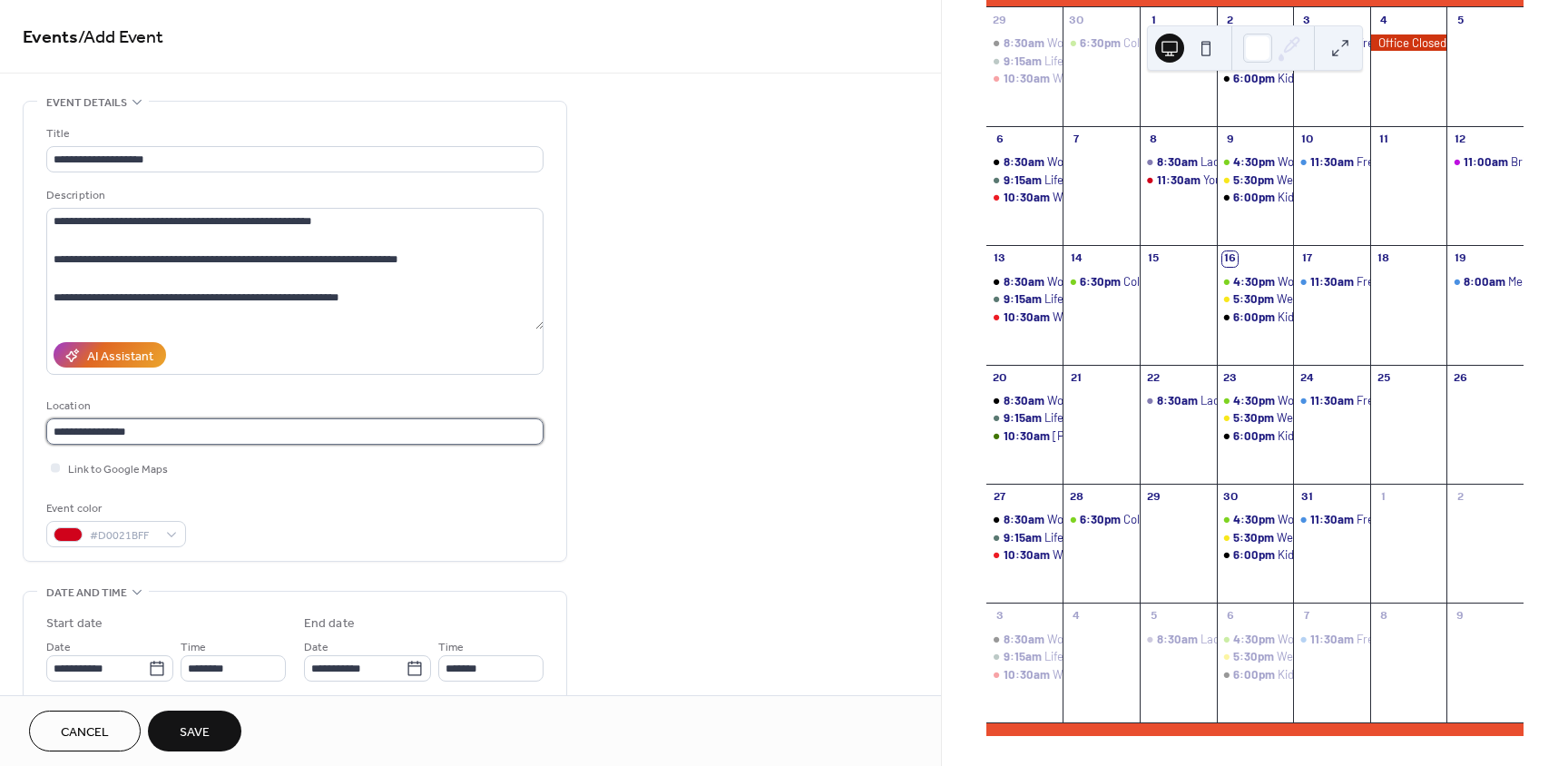 click on "**********" at bounding box center (295, 431) 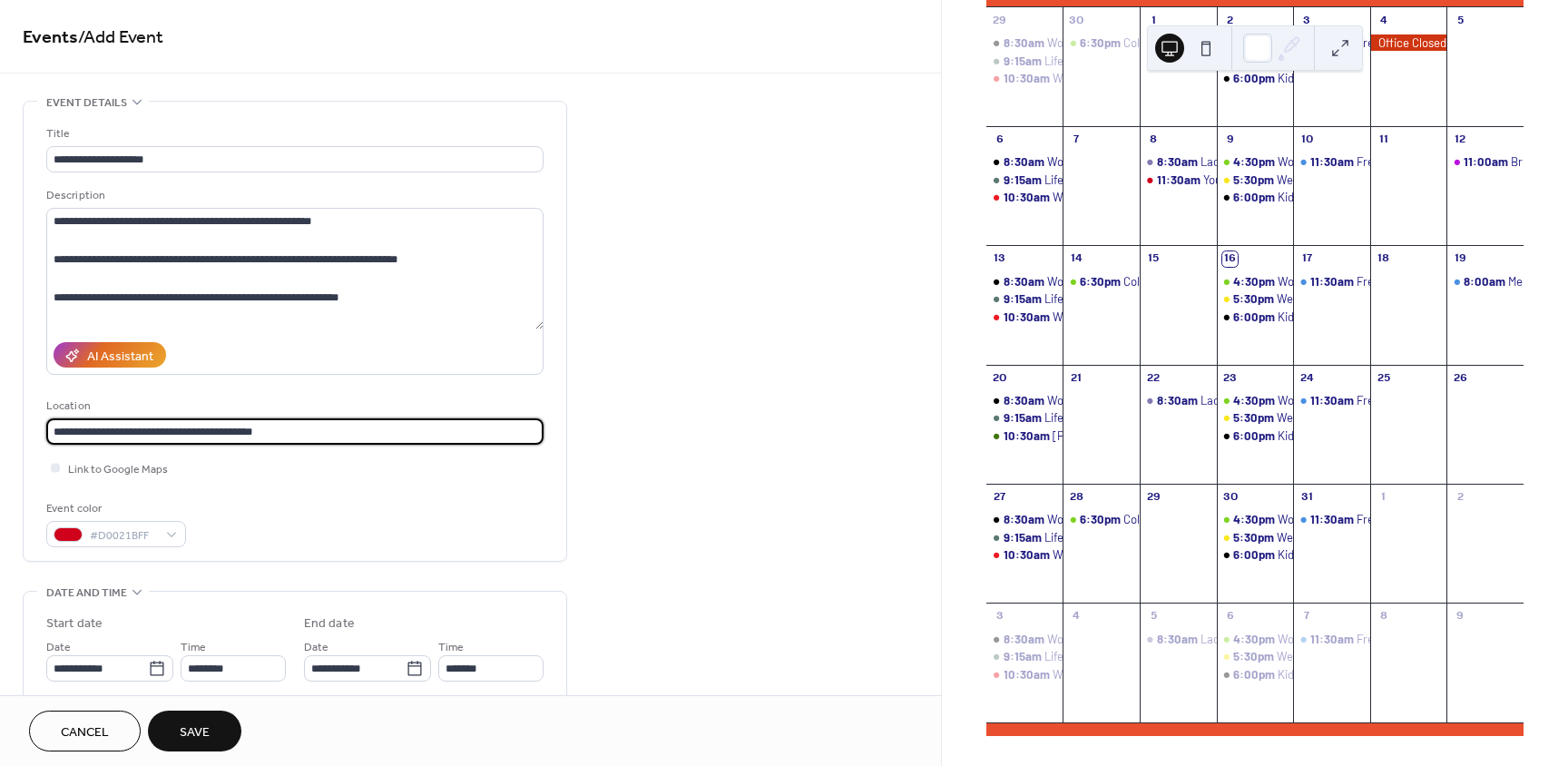 type on "**********" 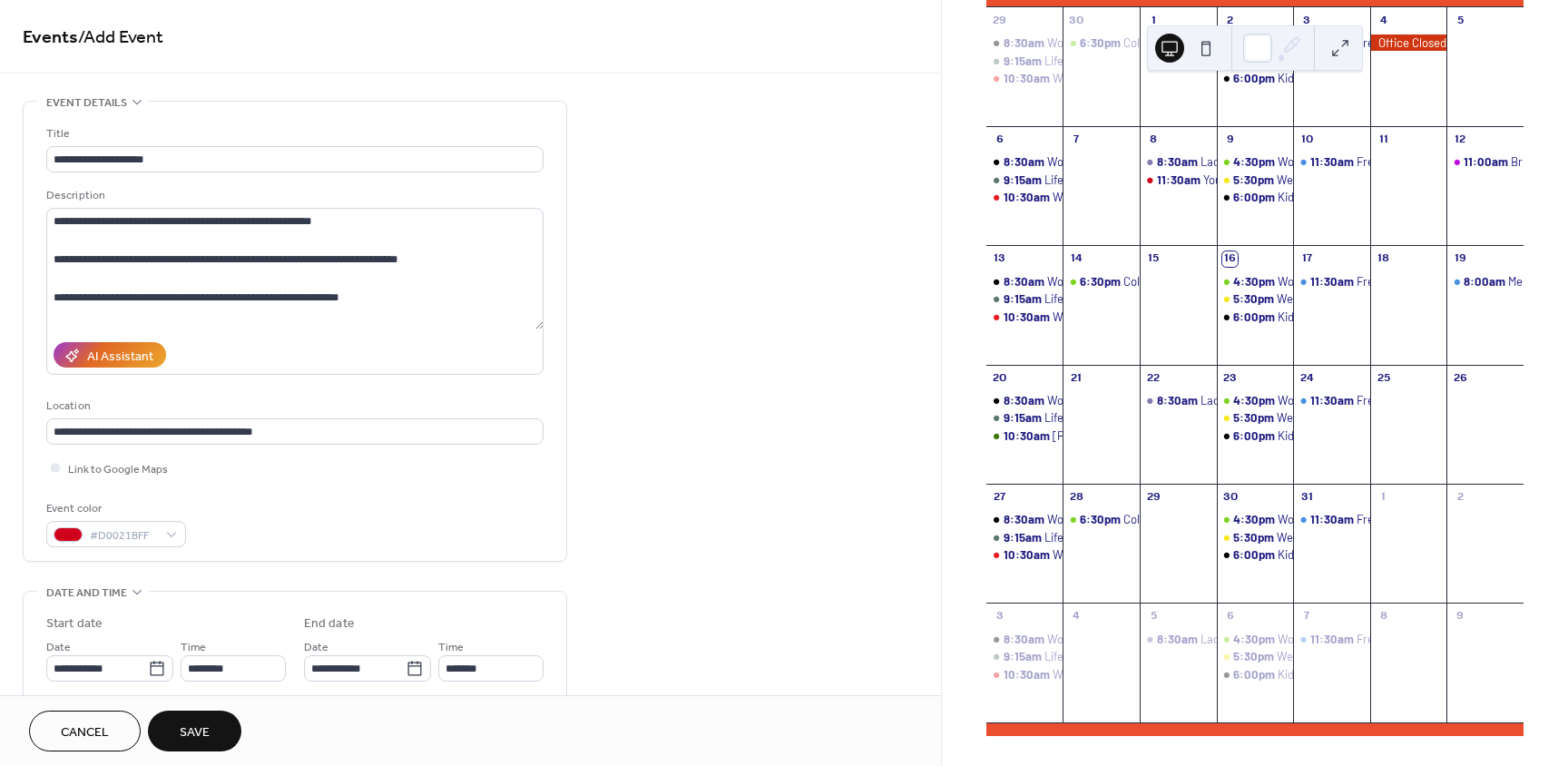 click on "**********" at bounding box center (470, 754) 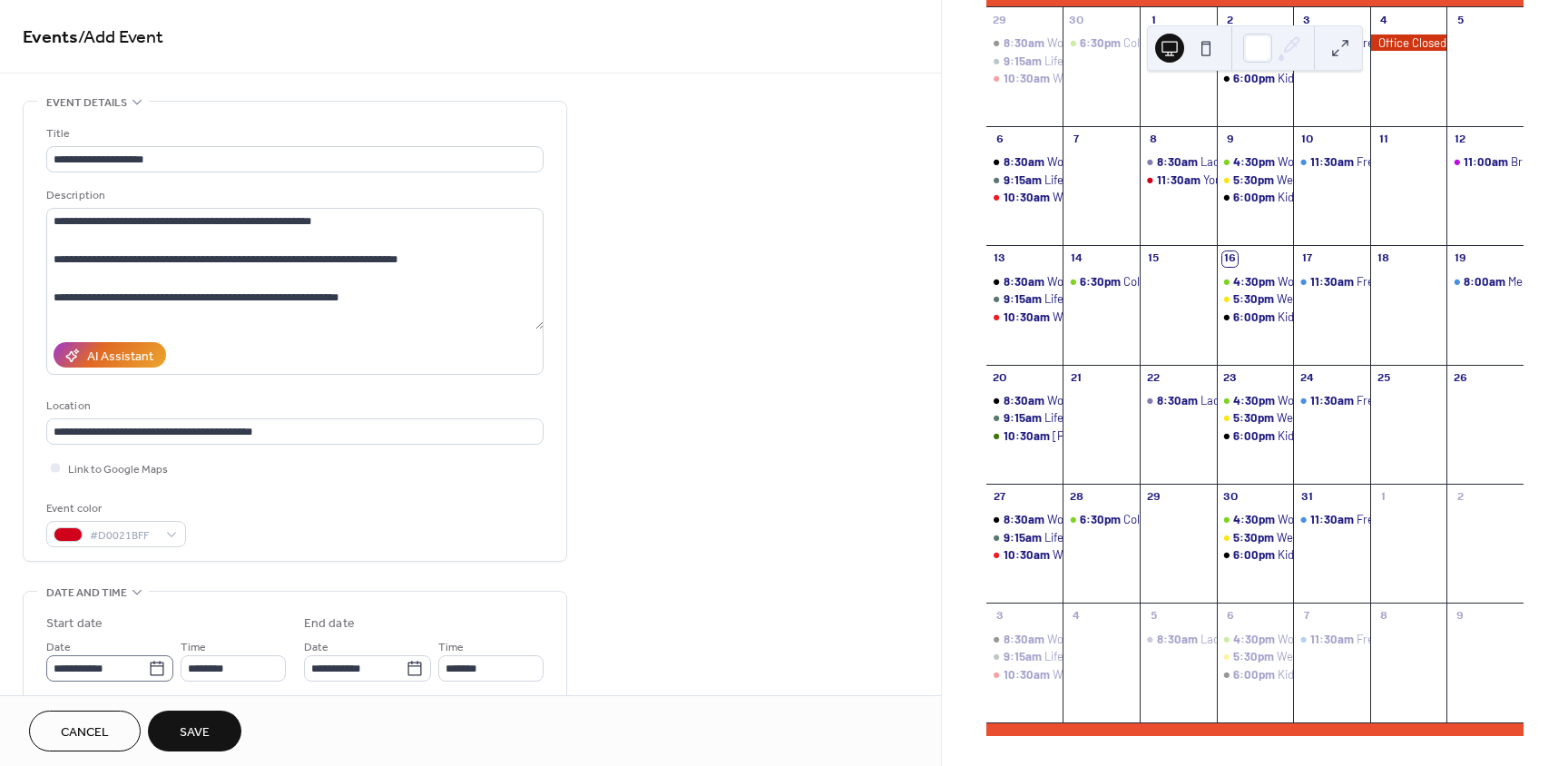 scroll, scrollTop: 1, scrollLeft: 0, axis: vertical 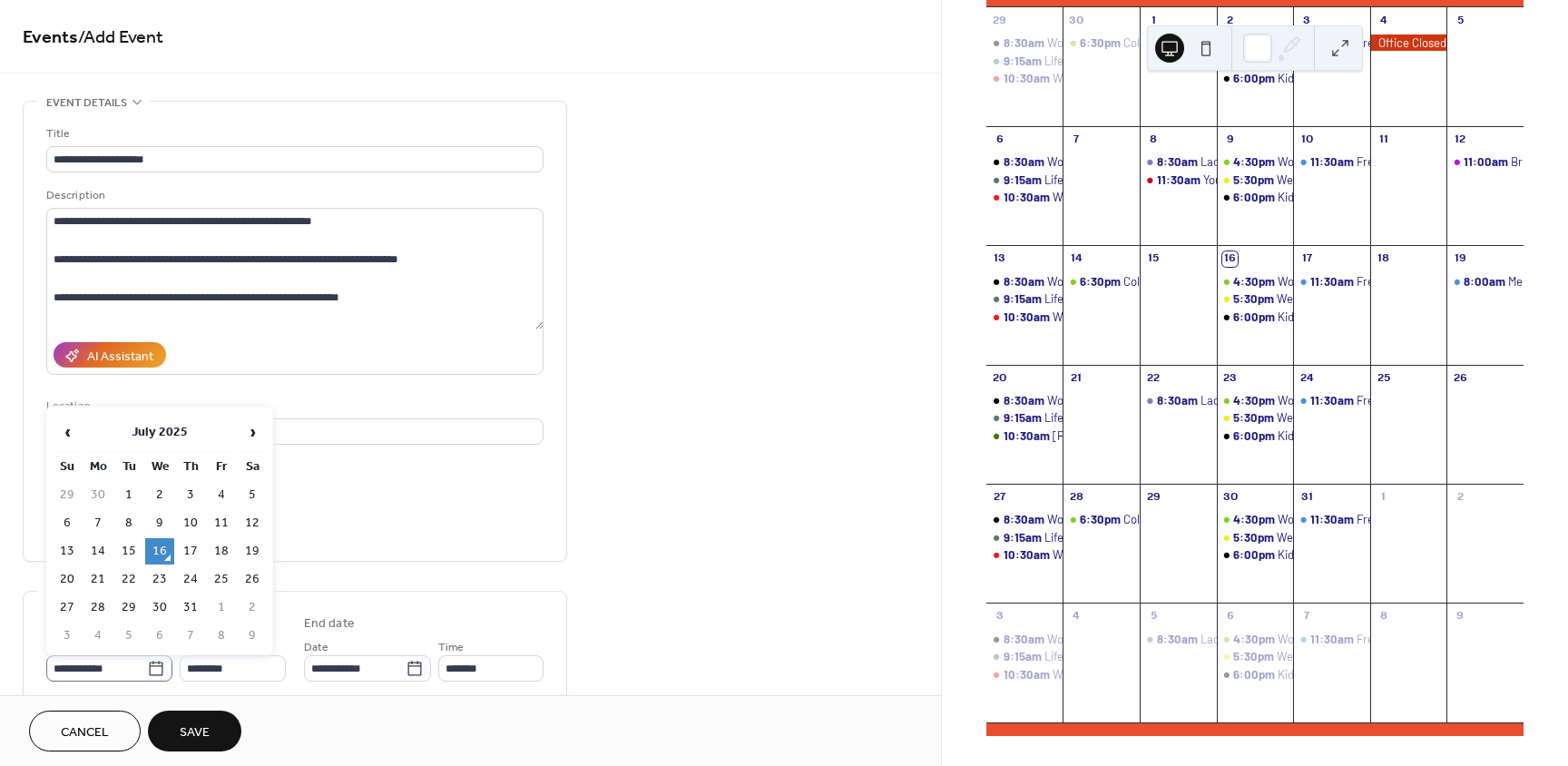 click 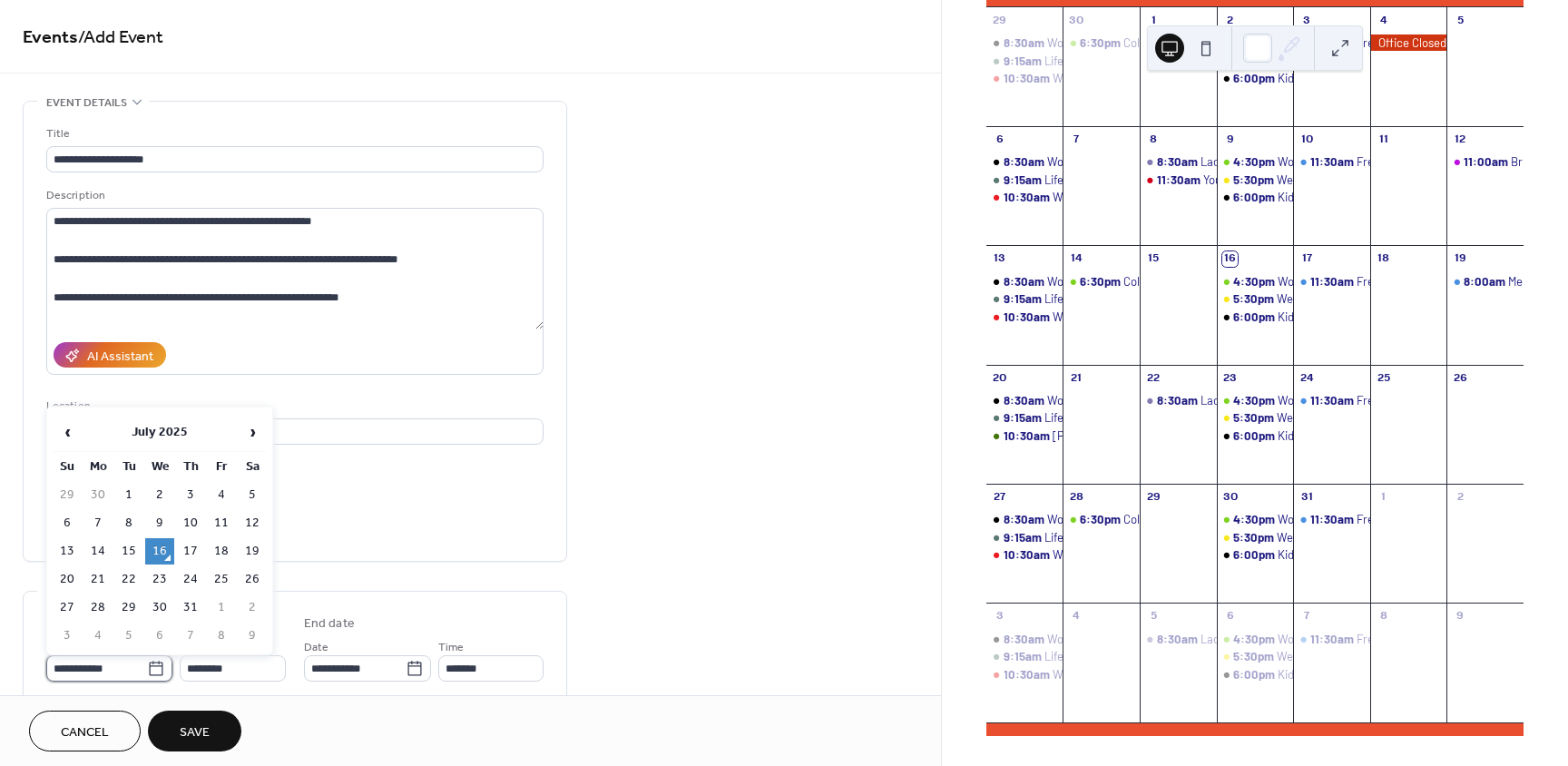click on "**********" at bounding box center (96, 668) 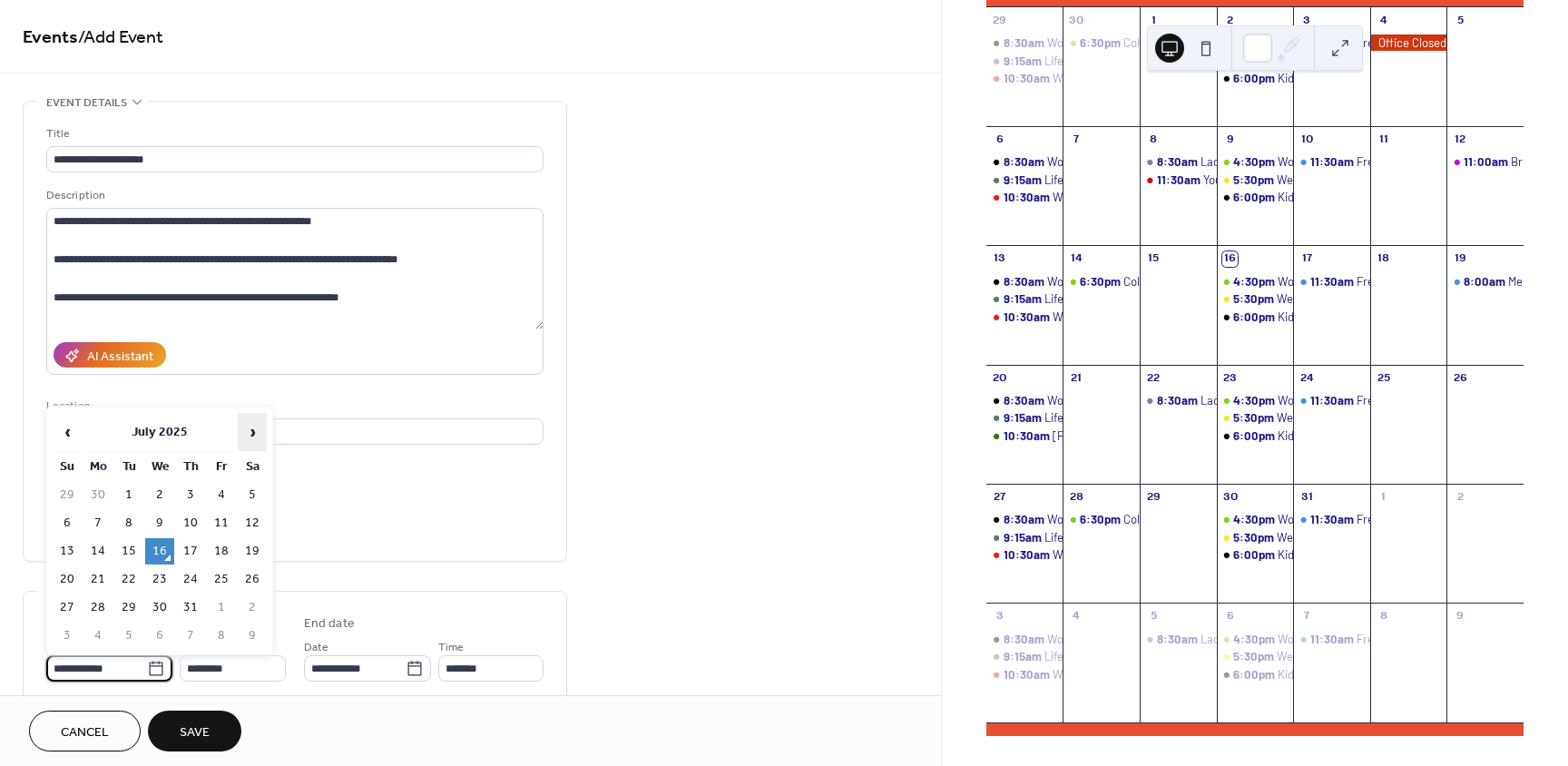 scroll, scrollTop: 0, scrollLeft: 0, axis: both 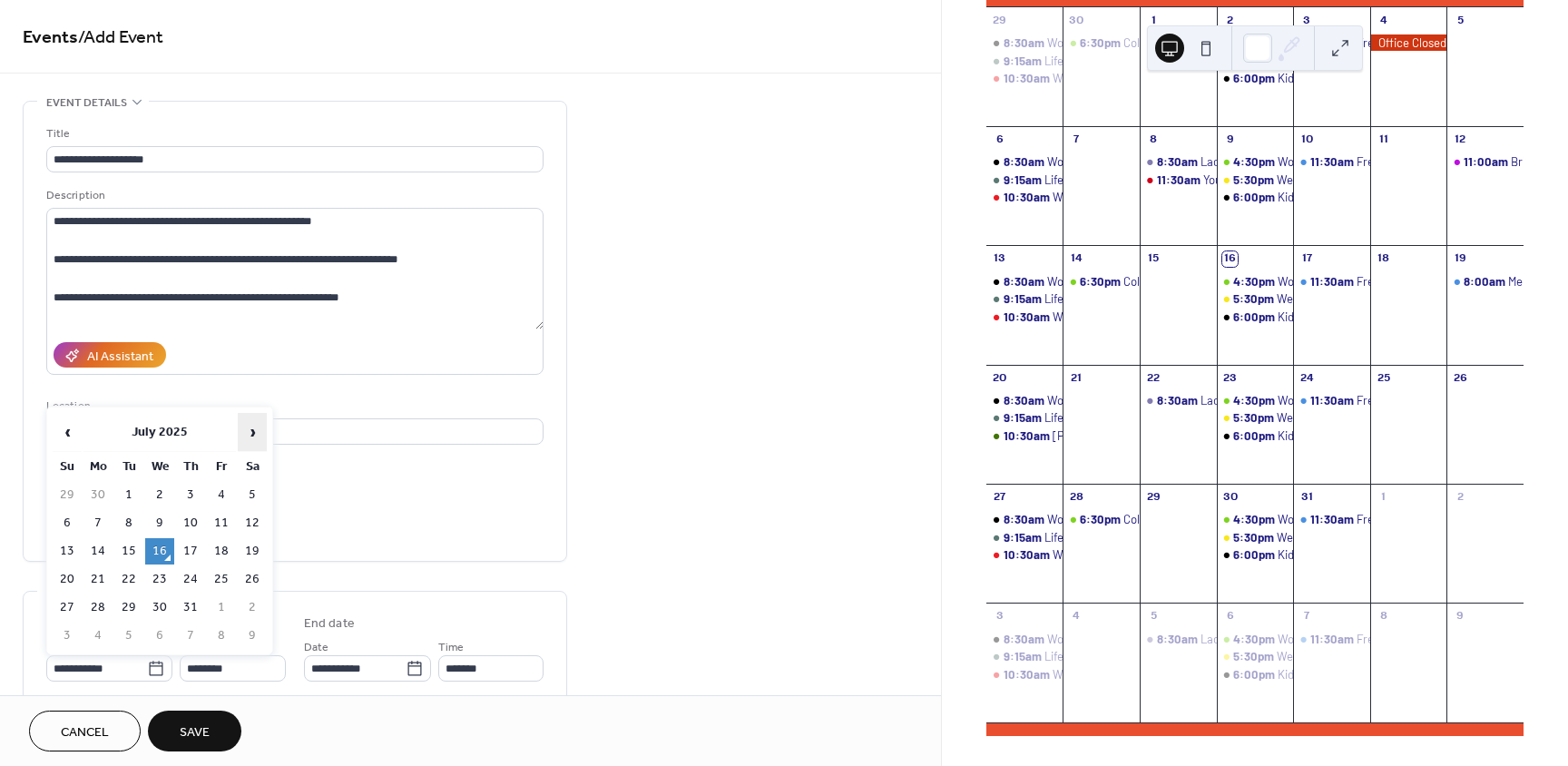 click on "›" at bounding box center [252, 432] 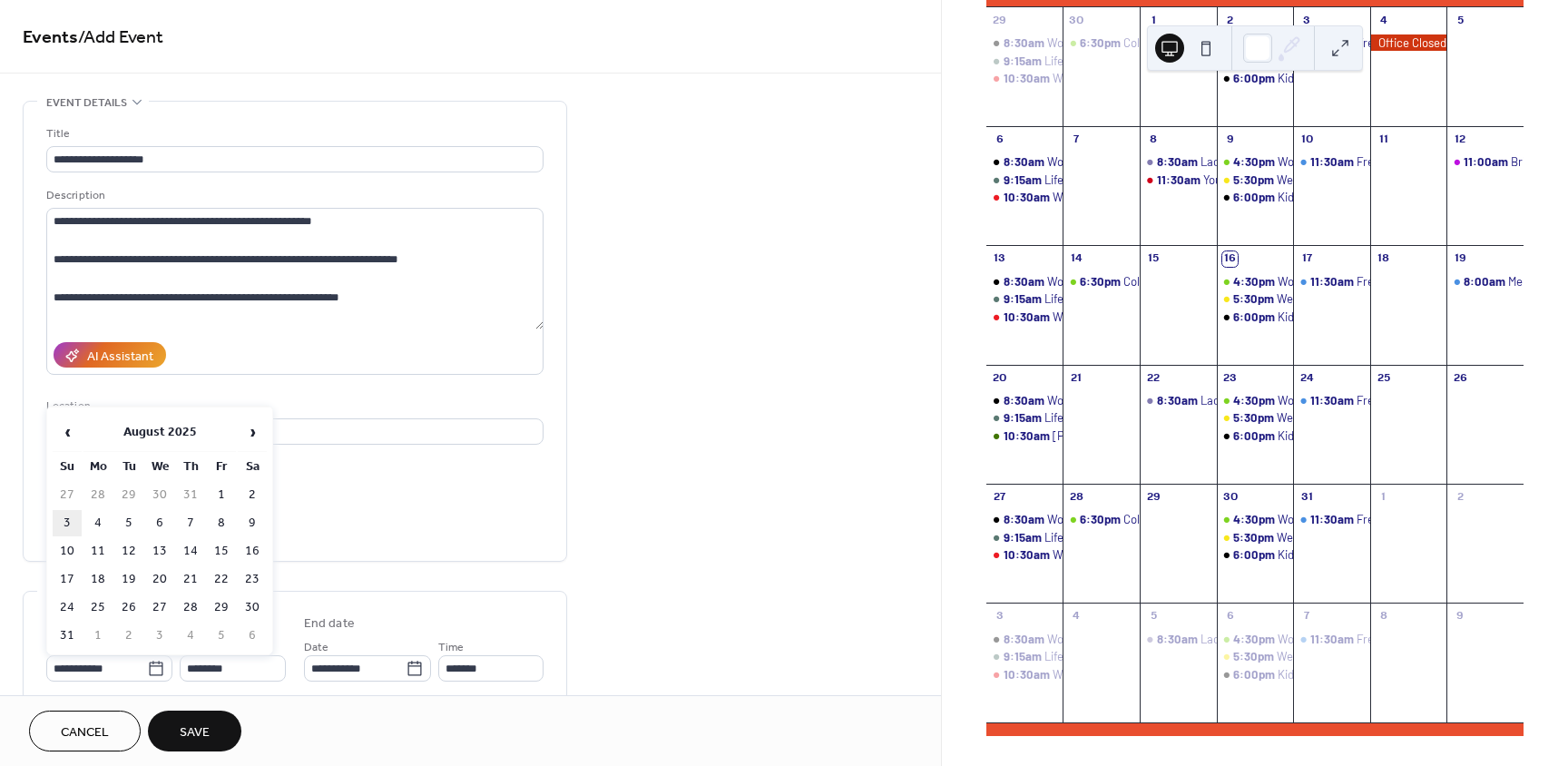 click on "3" at bounding box center [67, 523] 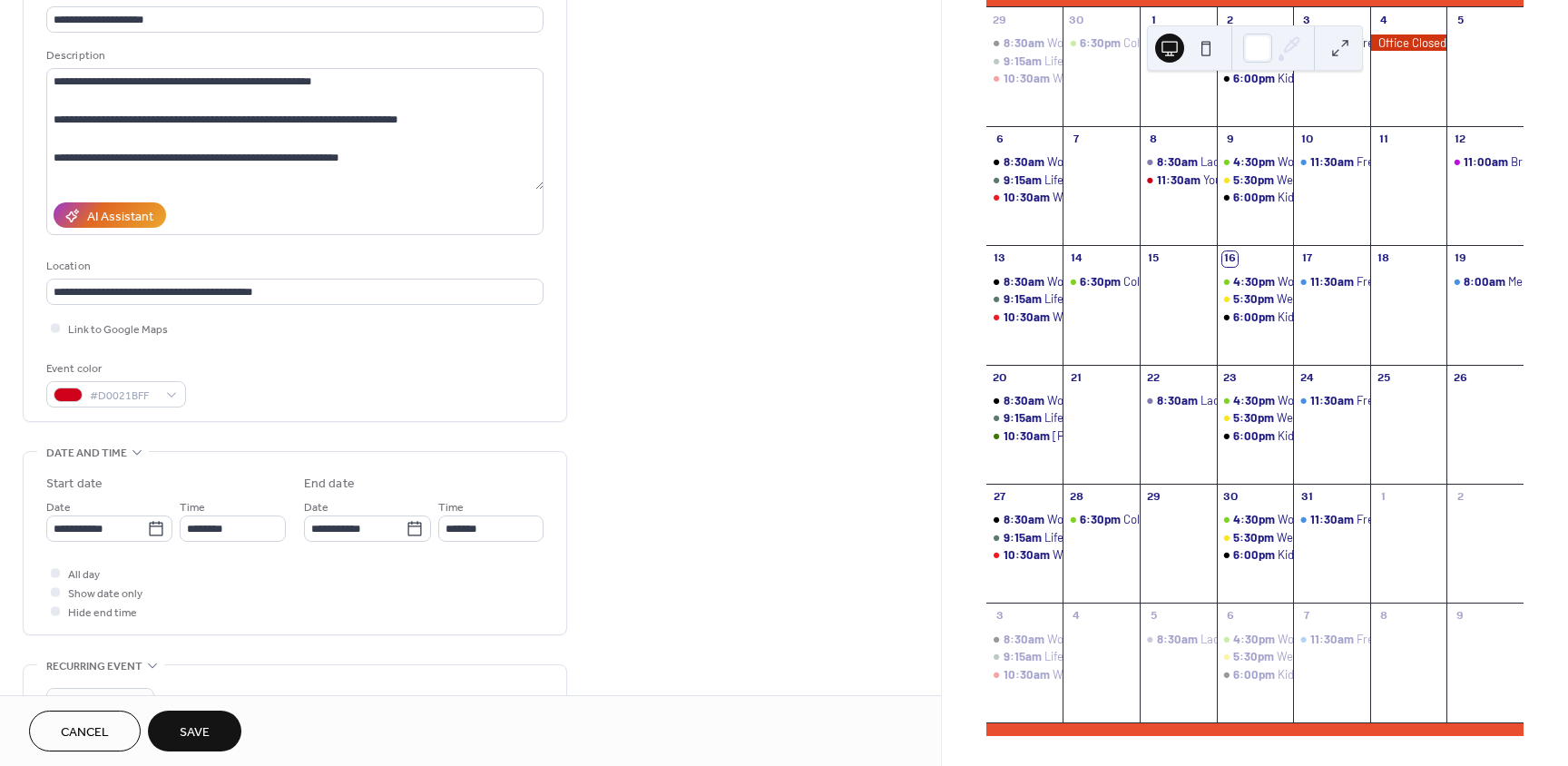 scroll, scrollTop: 182, scrollLeft: 0, axis: vertical 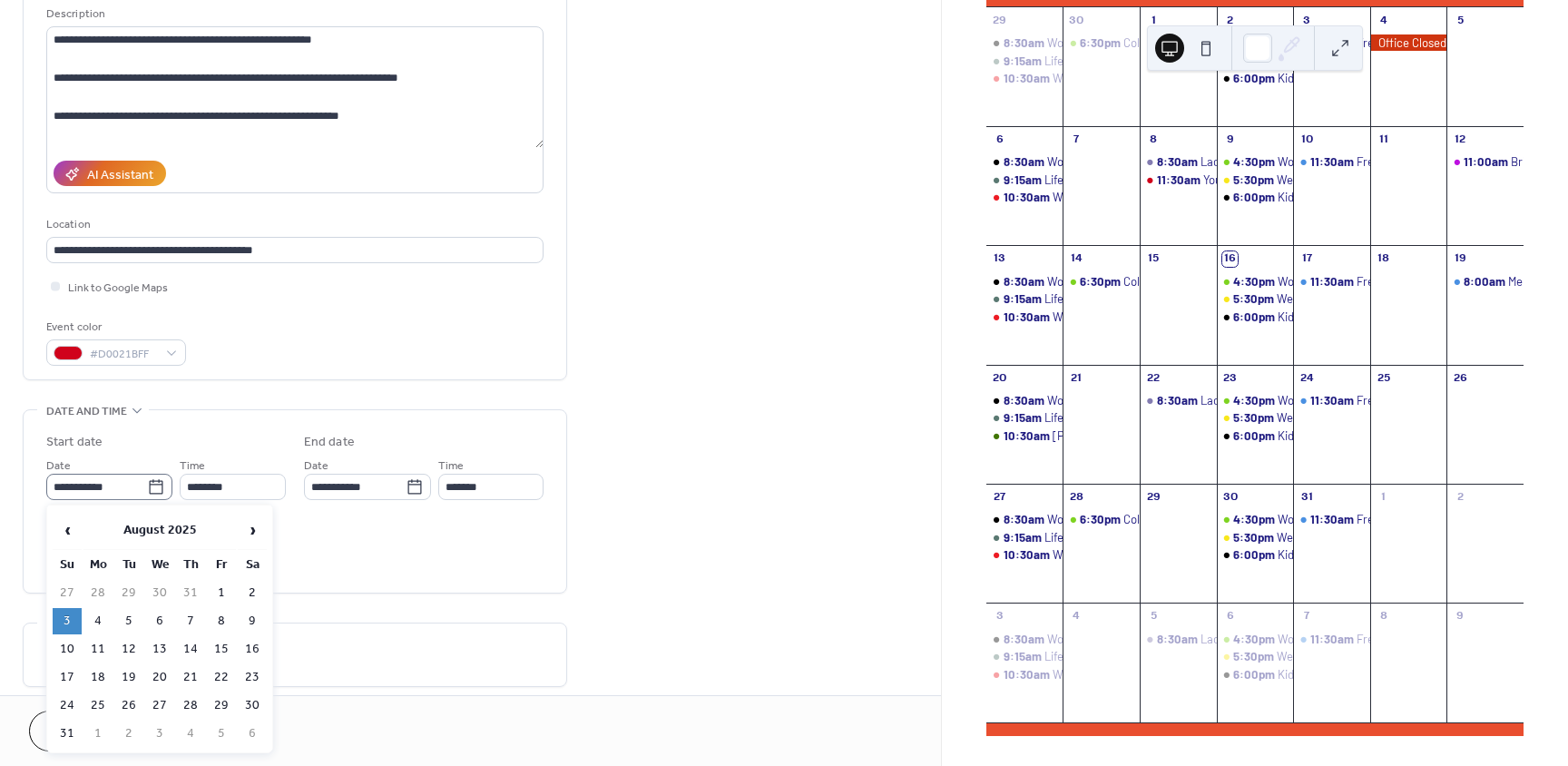 click 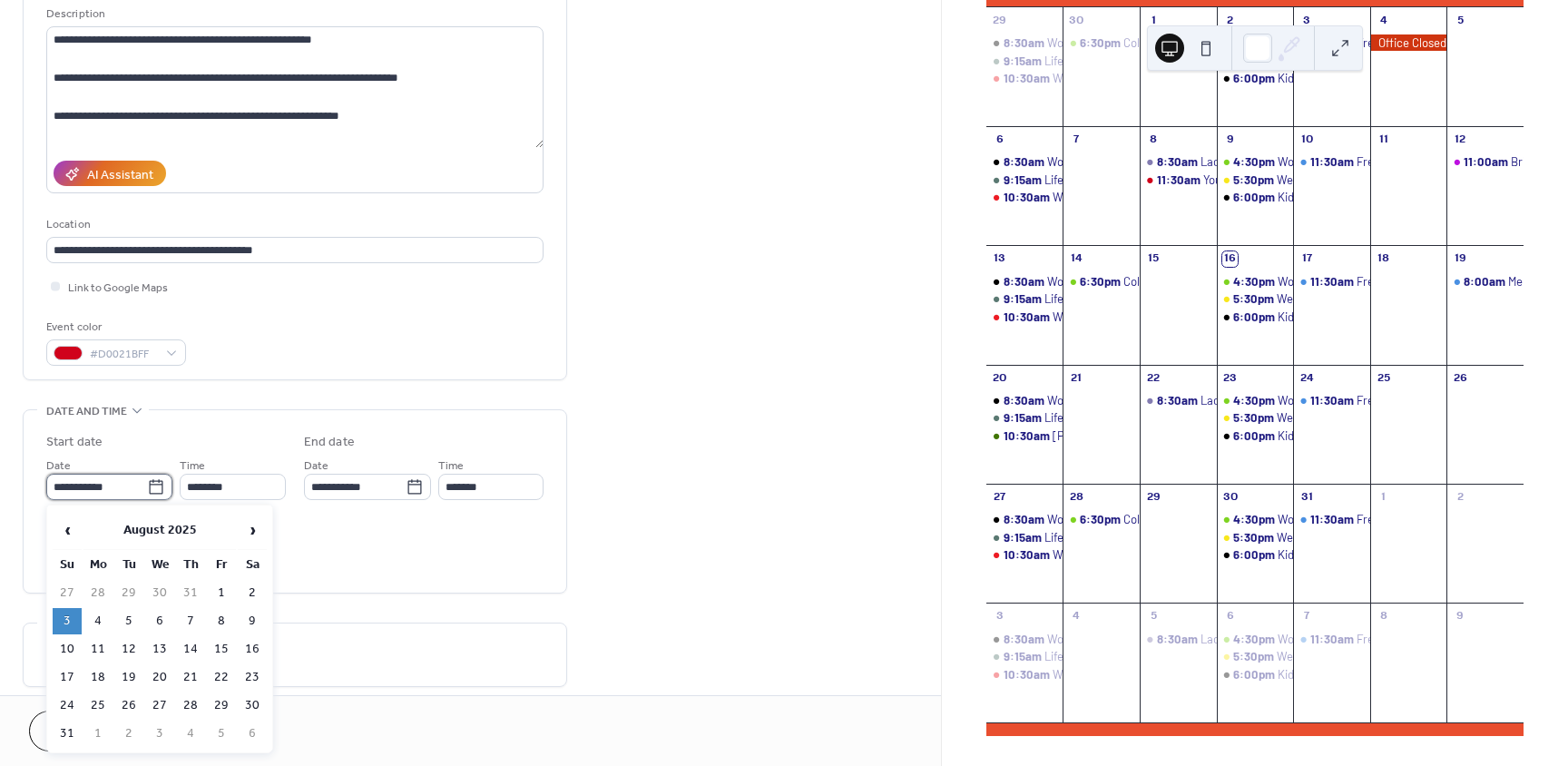 click on "**********" at bounding box center (96, 486) 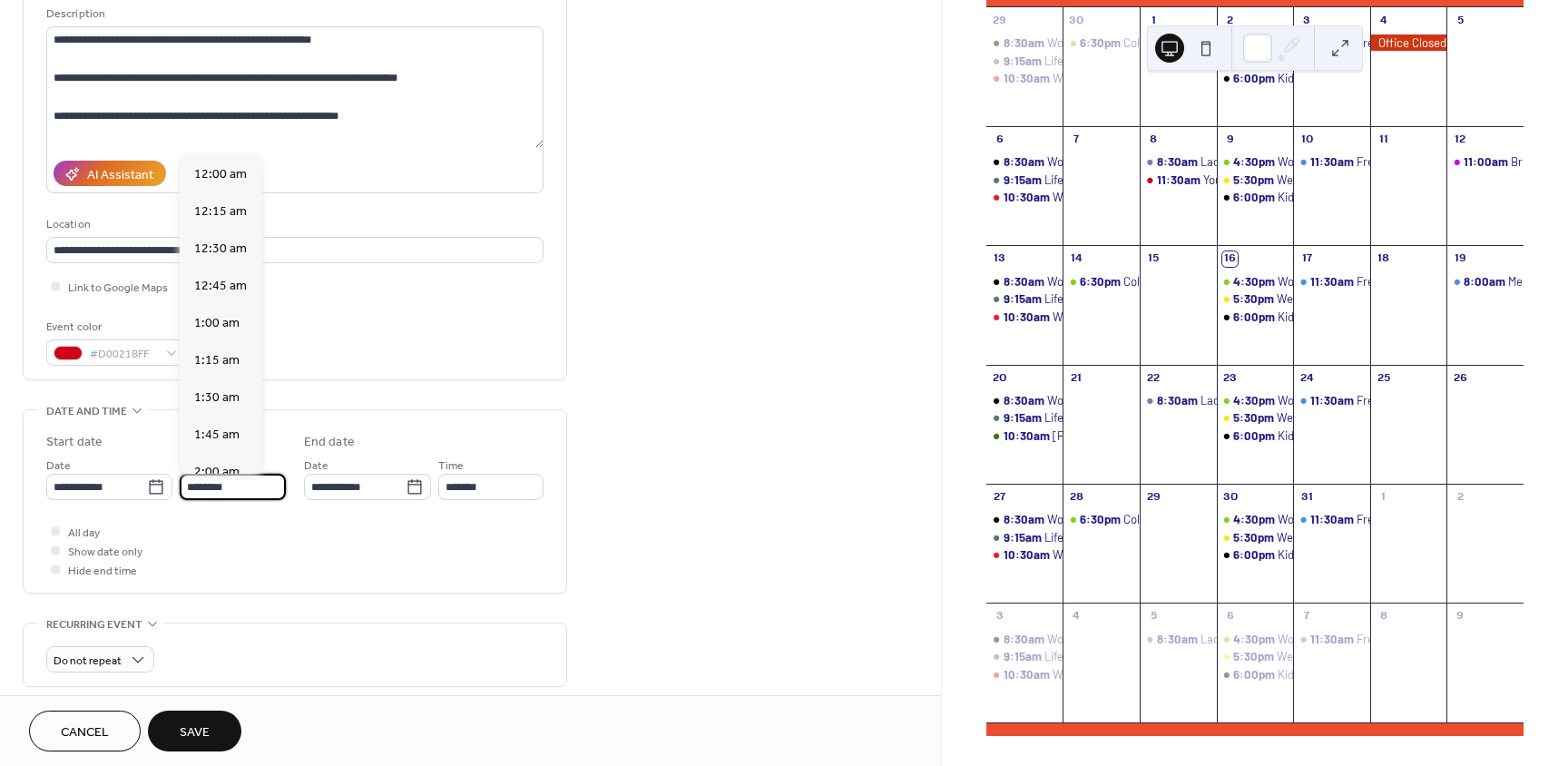click on "********" at bounding box center (232, 486) 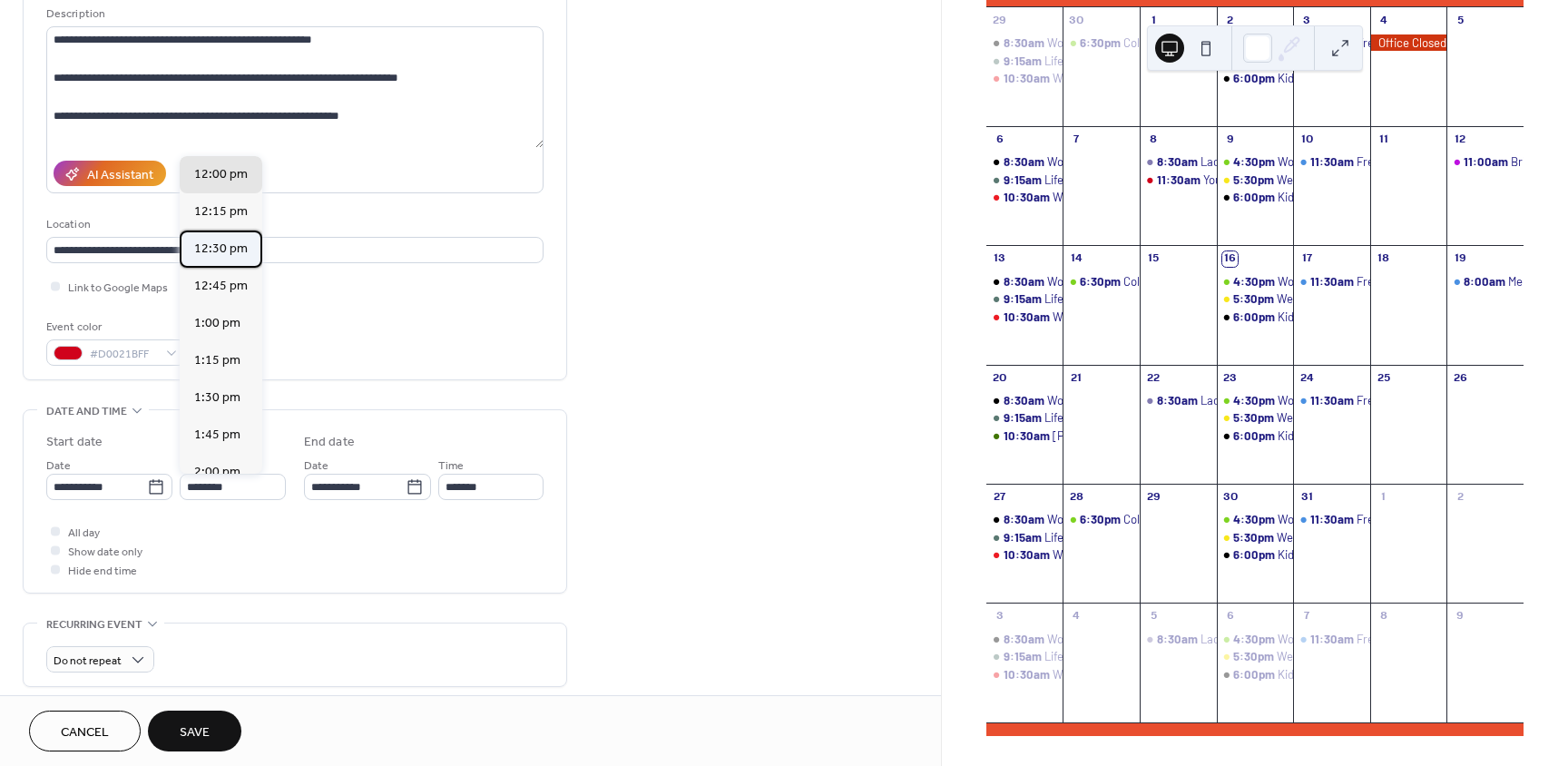 click on "12:30 pm" at bounding box center [220, 249] 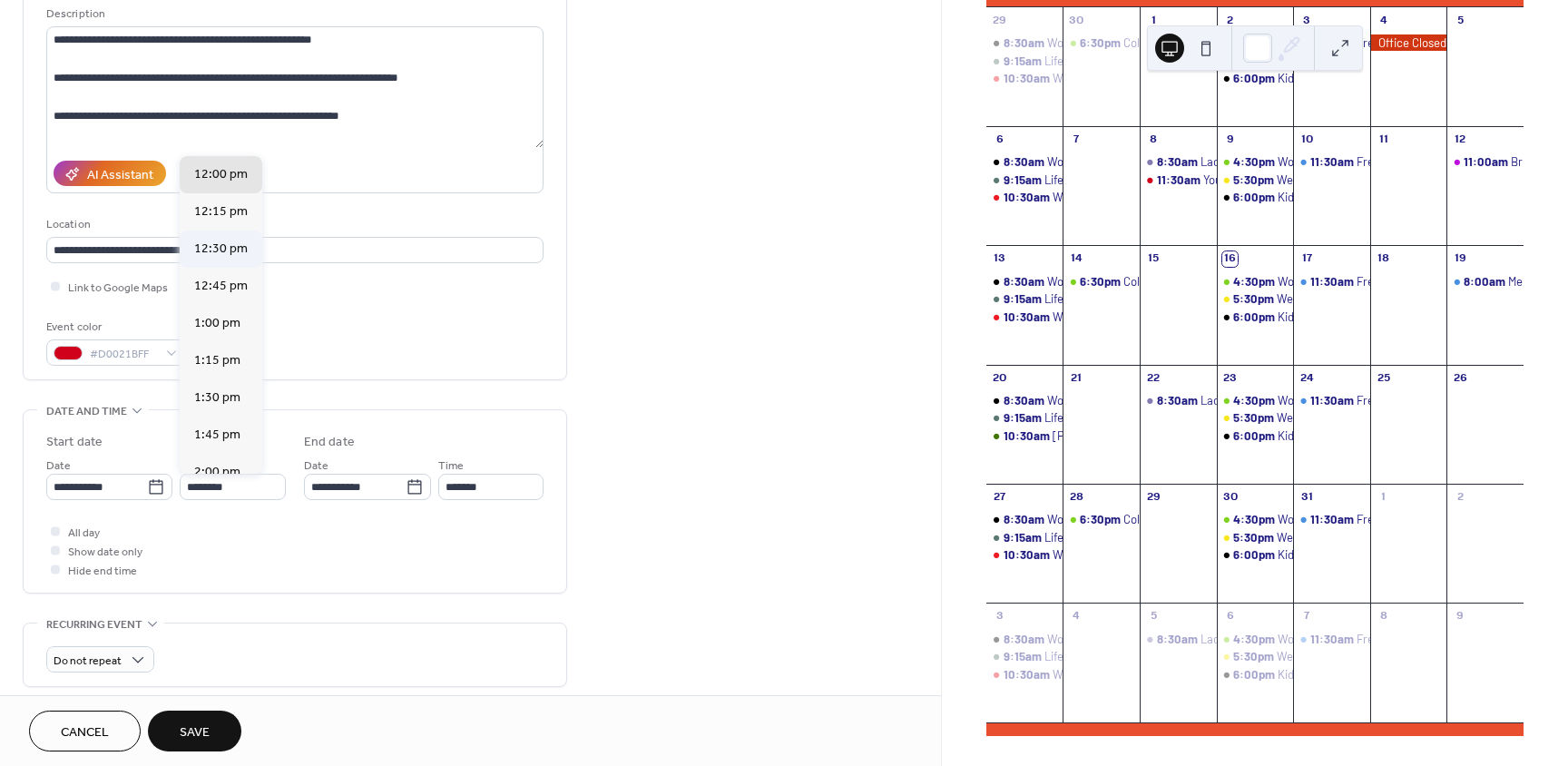 type on "********" 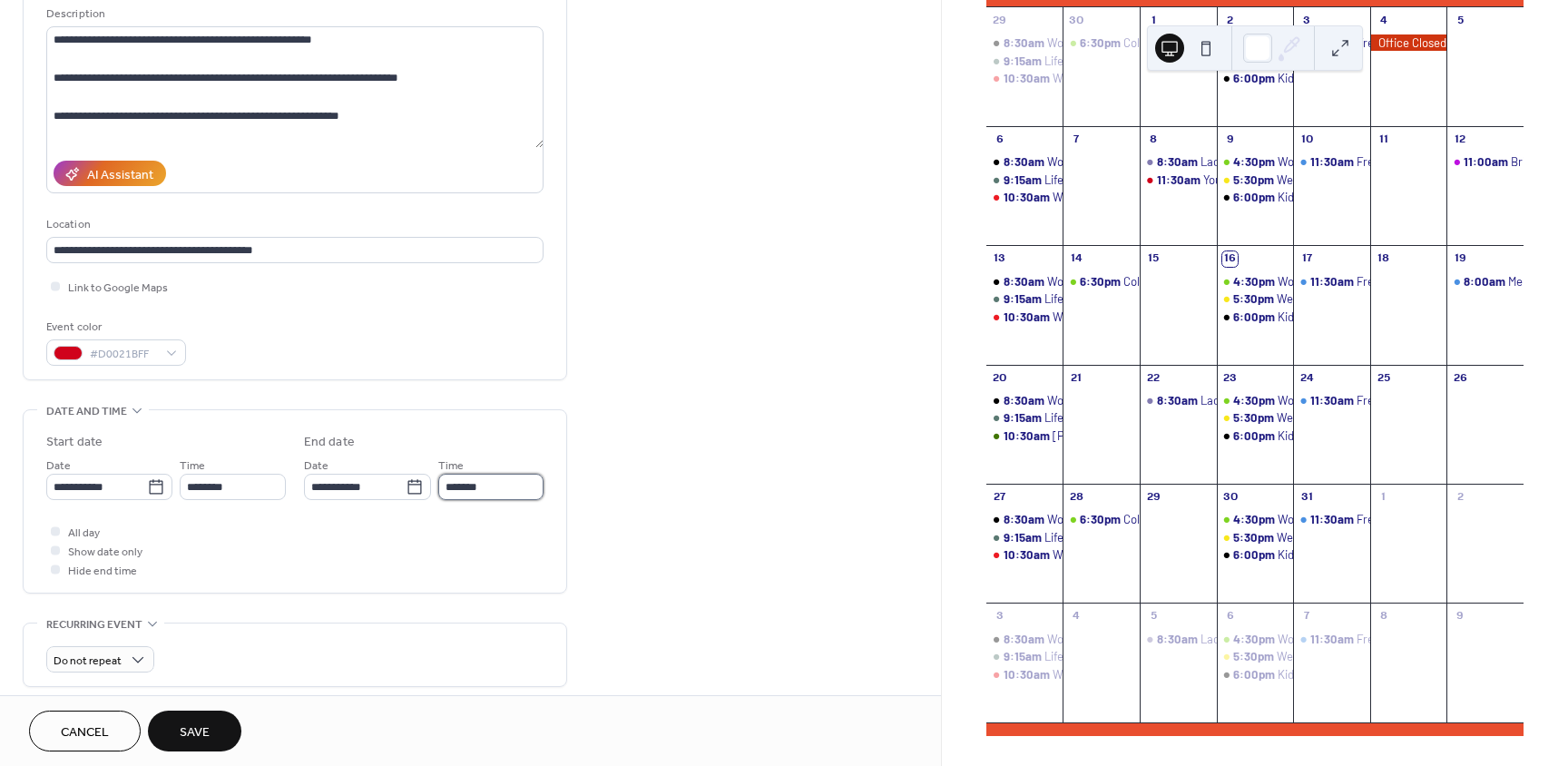 click on "*******" at bounding box center (491, 486) 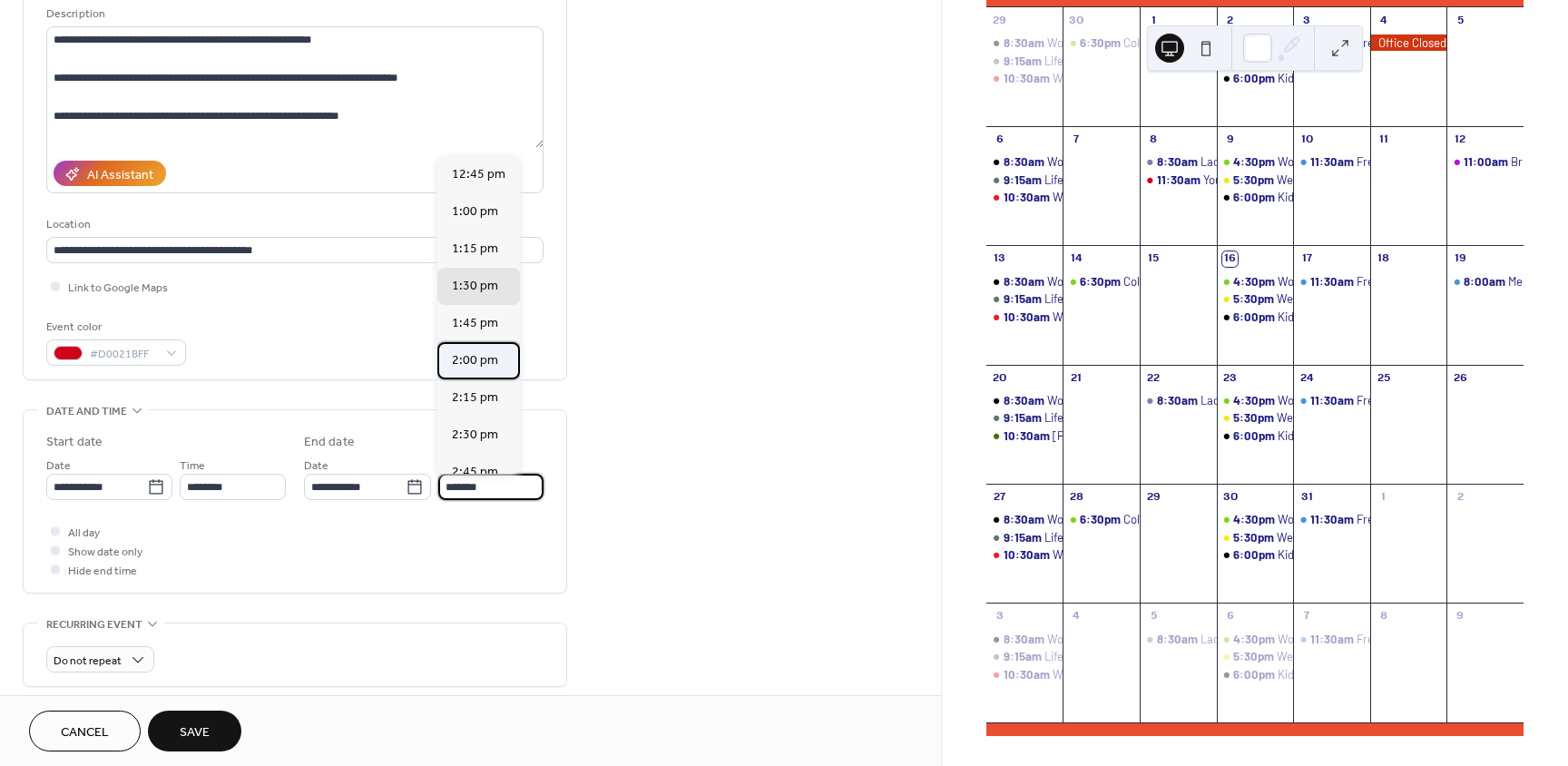 click on "2:00 pm" at bounding box center [475, 360] 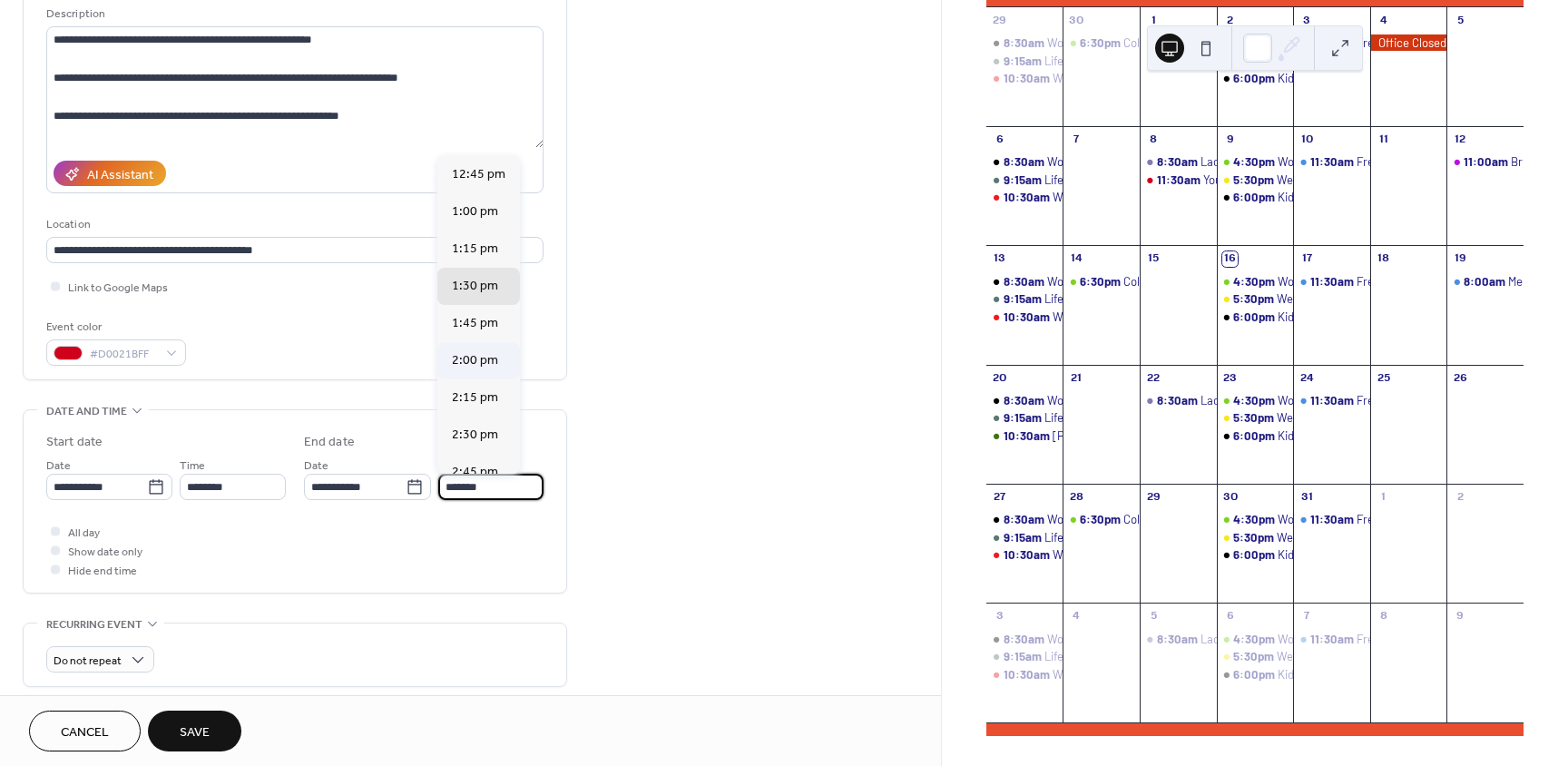 type on "*******" 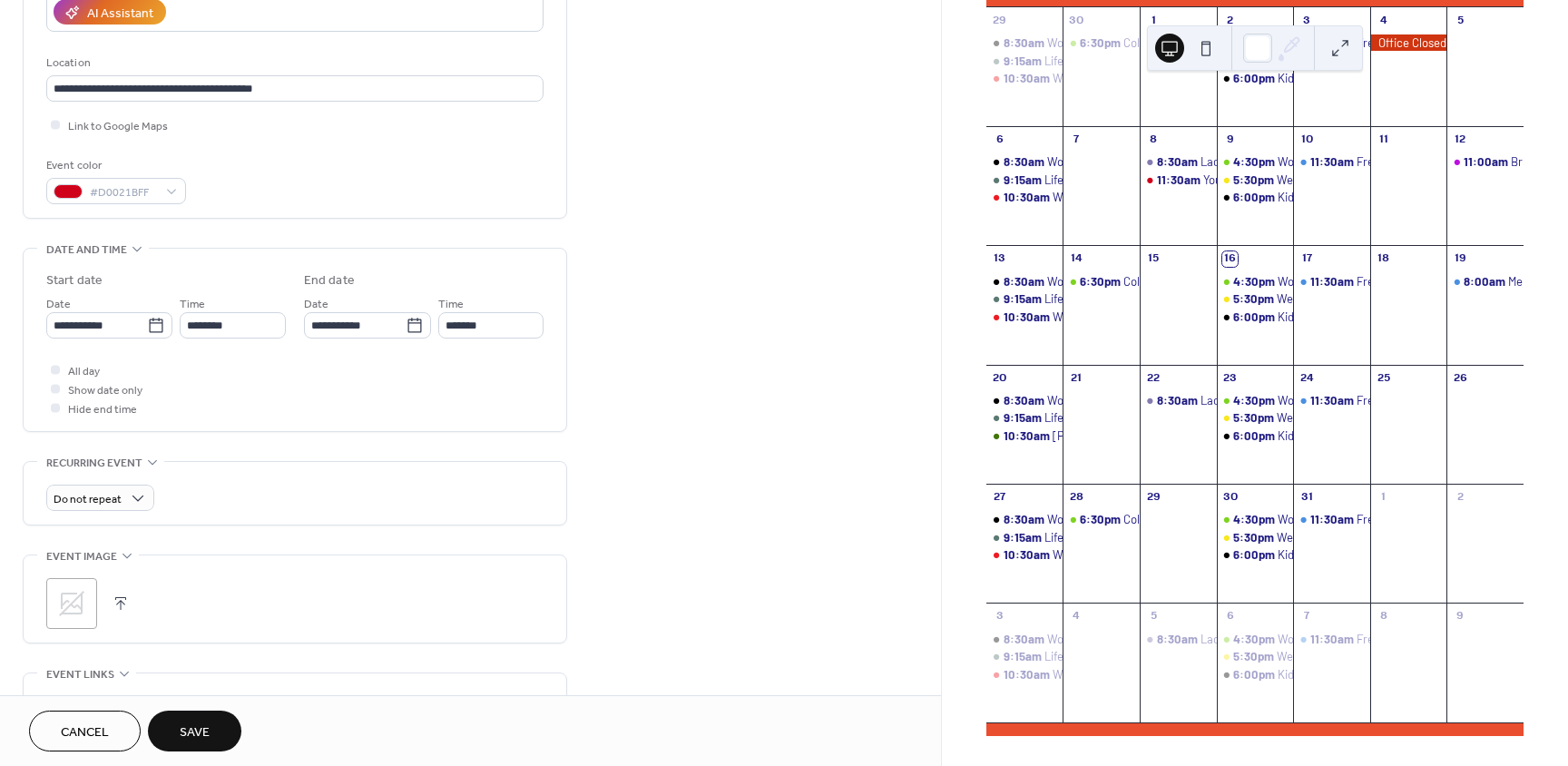 scroll, scrollTop: 363, scrollLeft: 0, axis: vertical 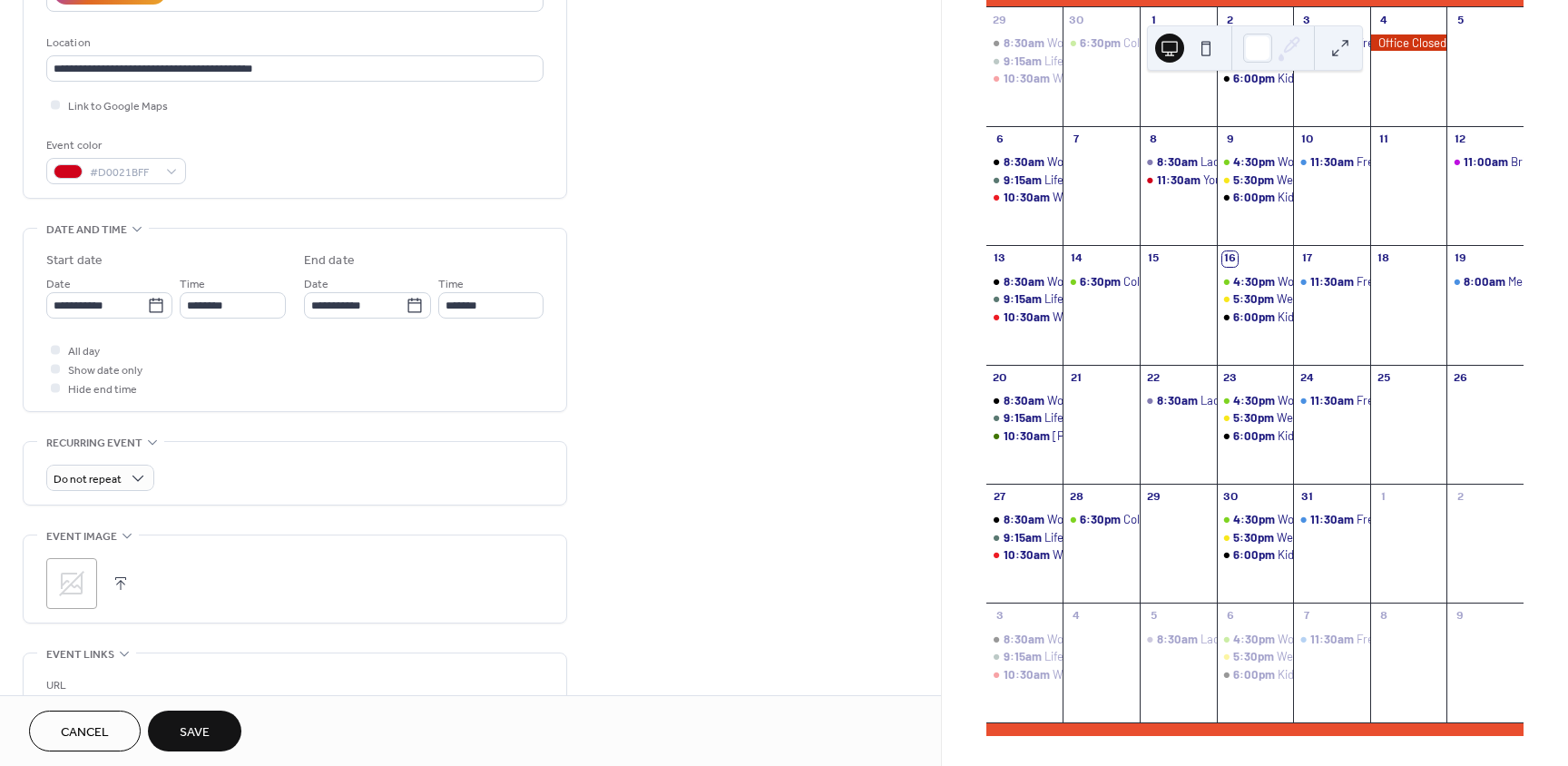 click 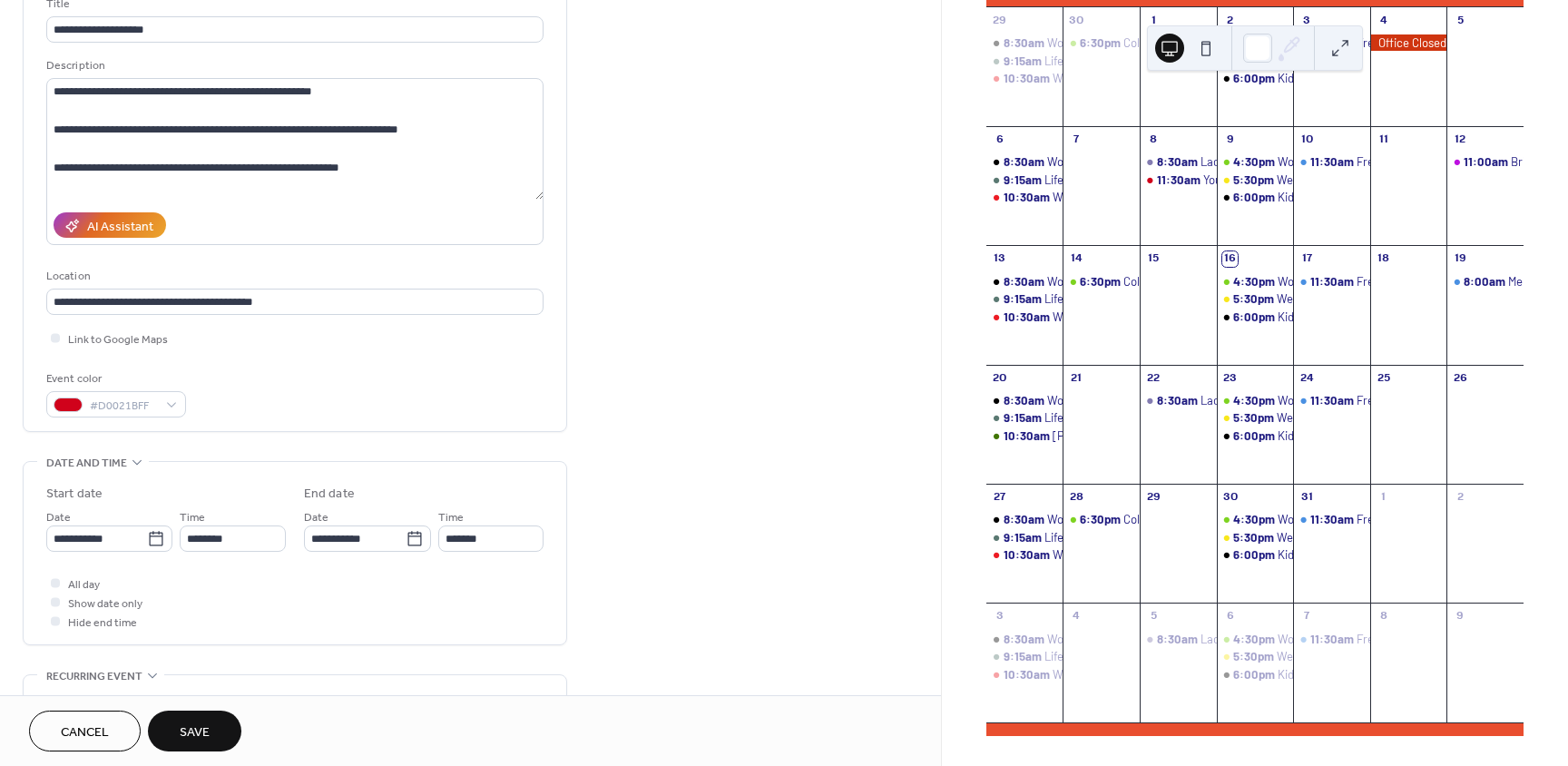 scroll, scrollTop: 0, scrollLeft: 0, axis: both 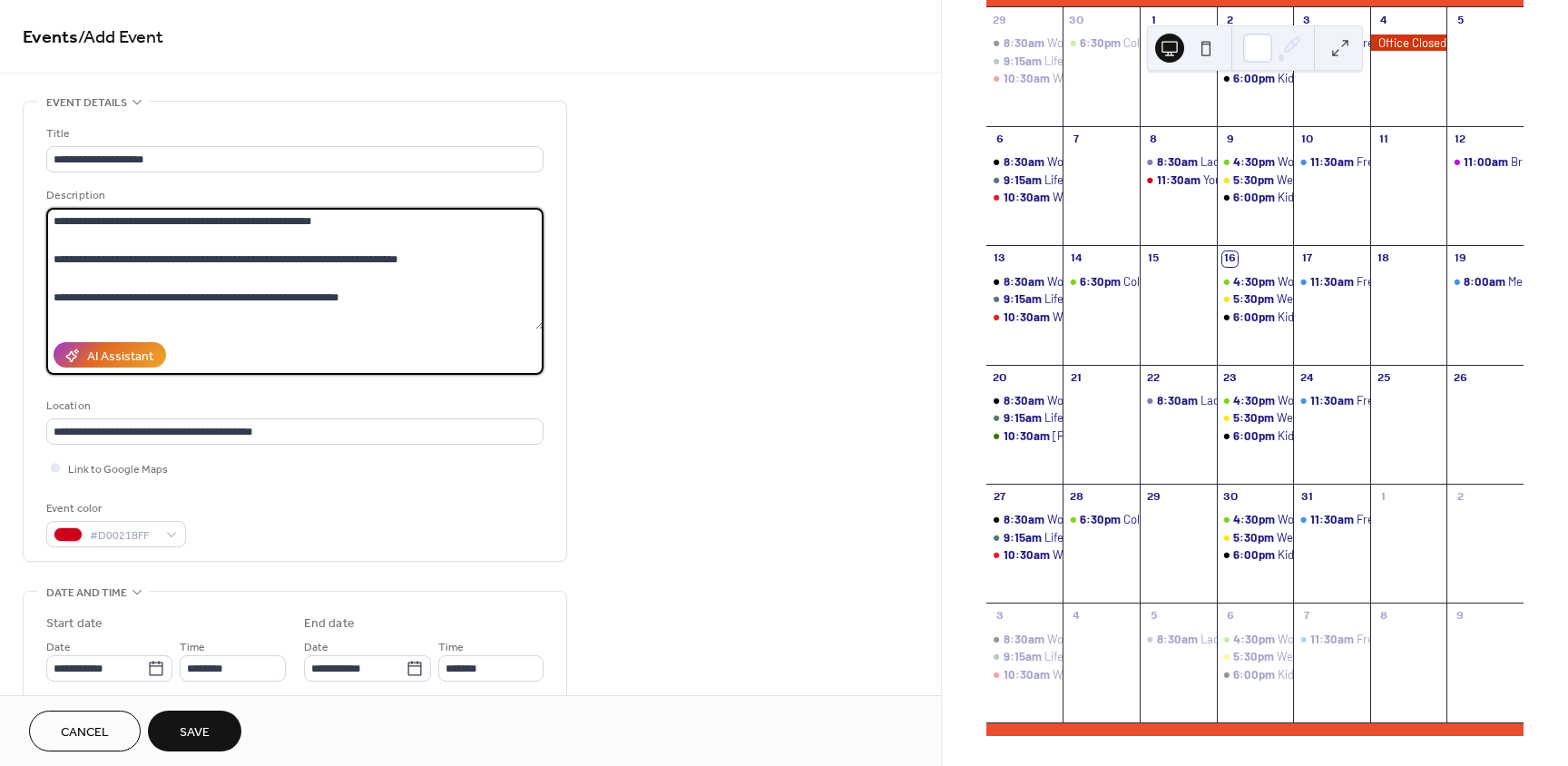 click on "**********" at bounding box center [295, 269] 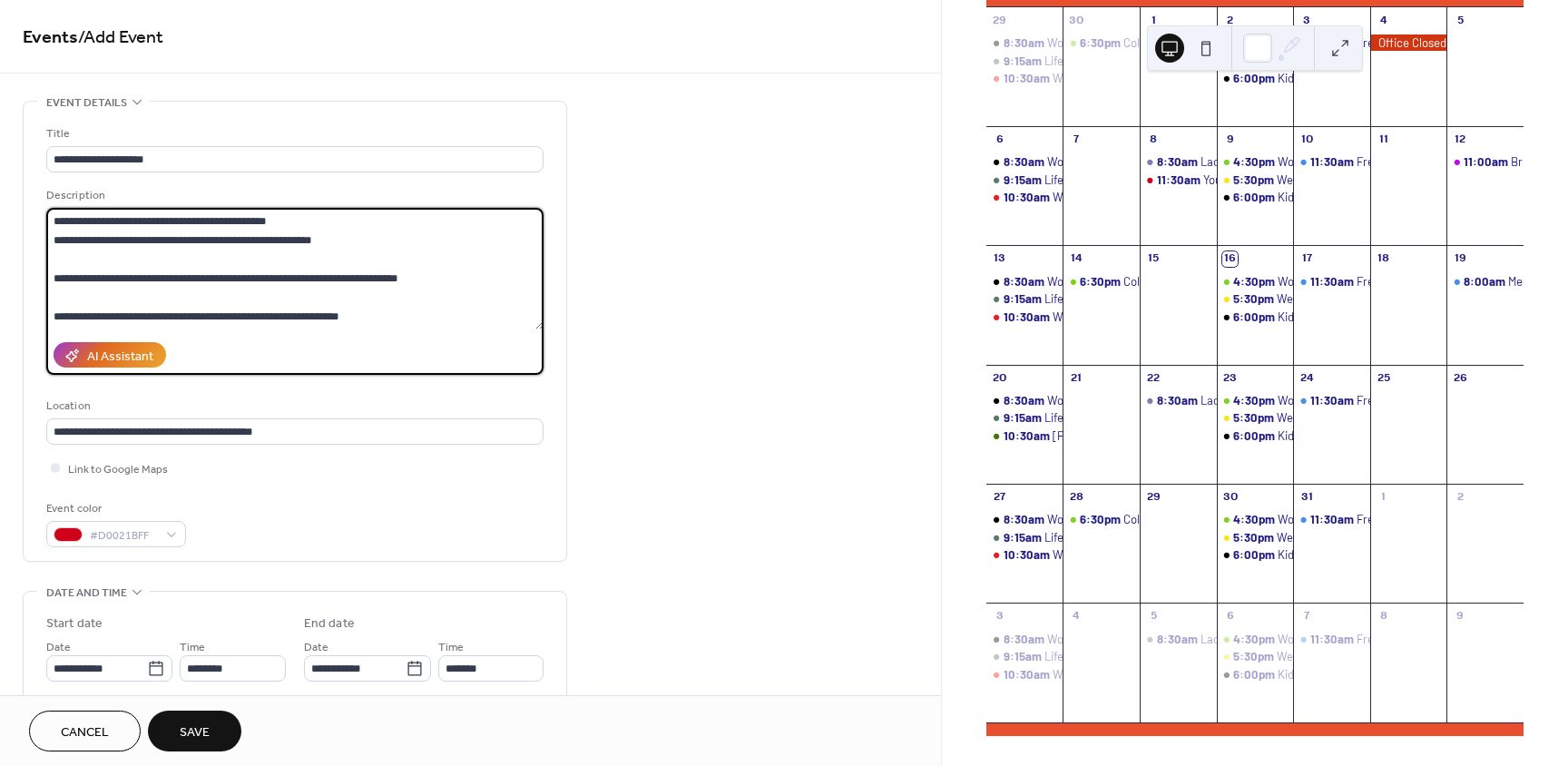 click on "**********" at bounding box center (295, 269) 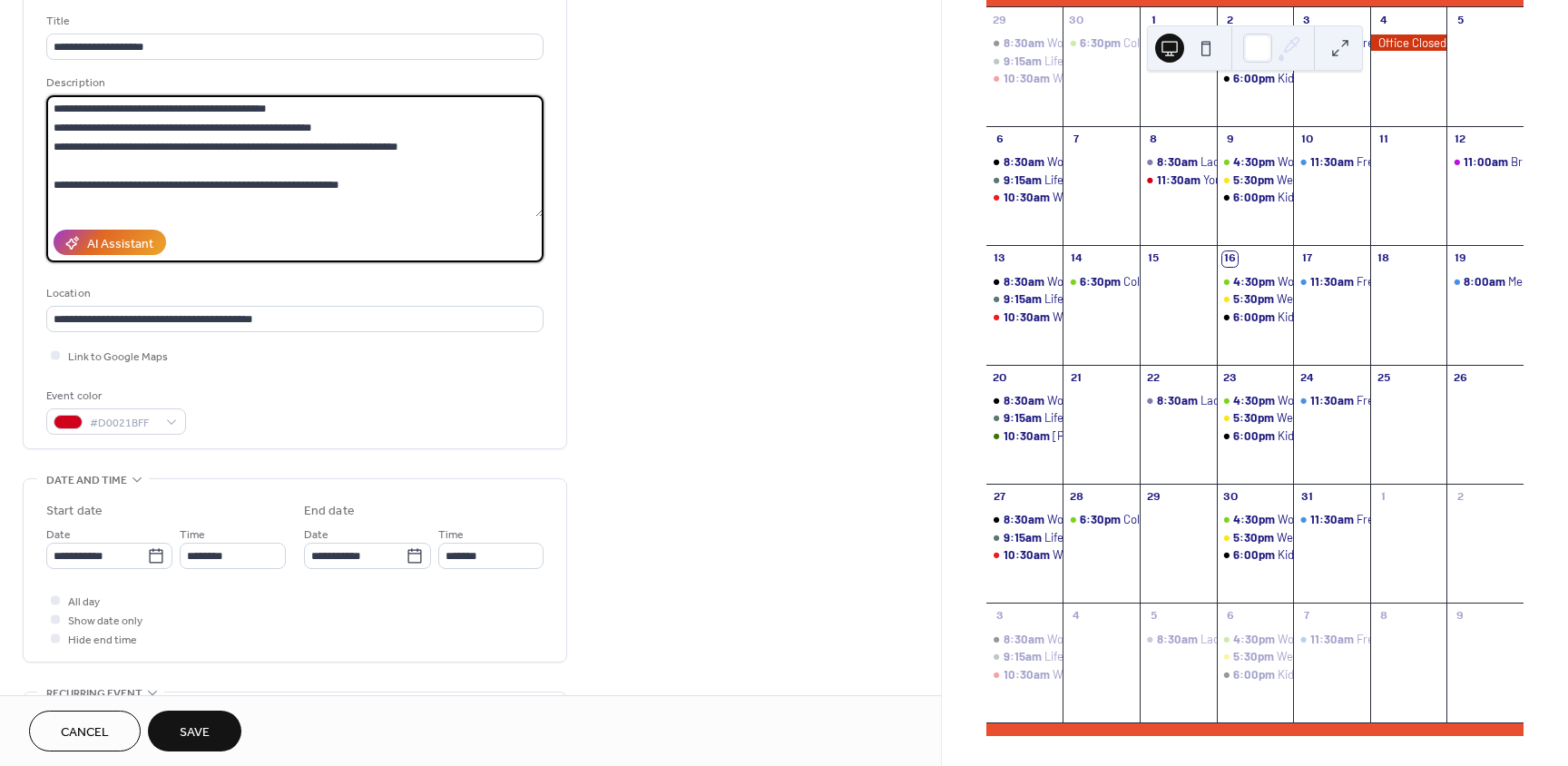scroll, scrollTop: 182, scrollLeft: 0, axis: vertical 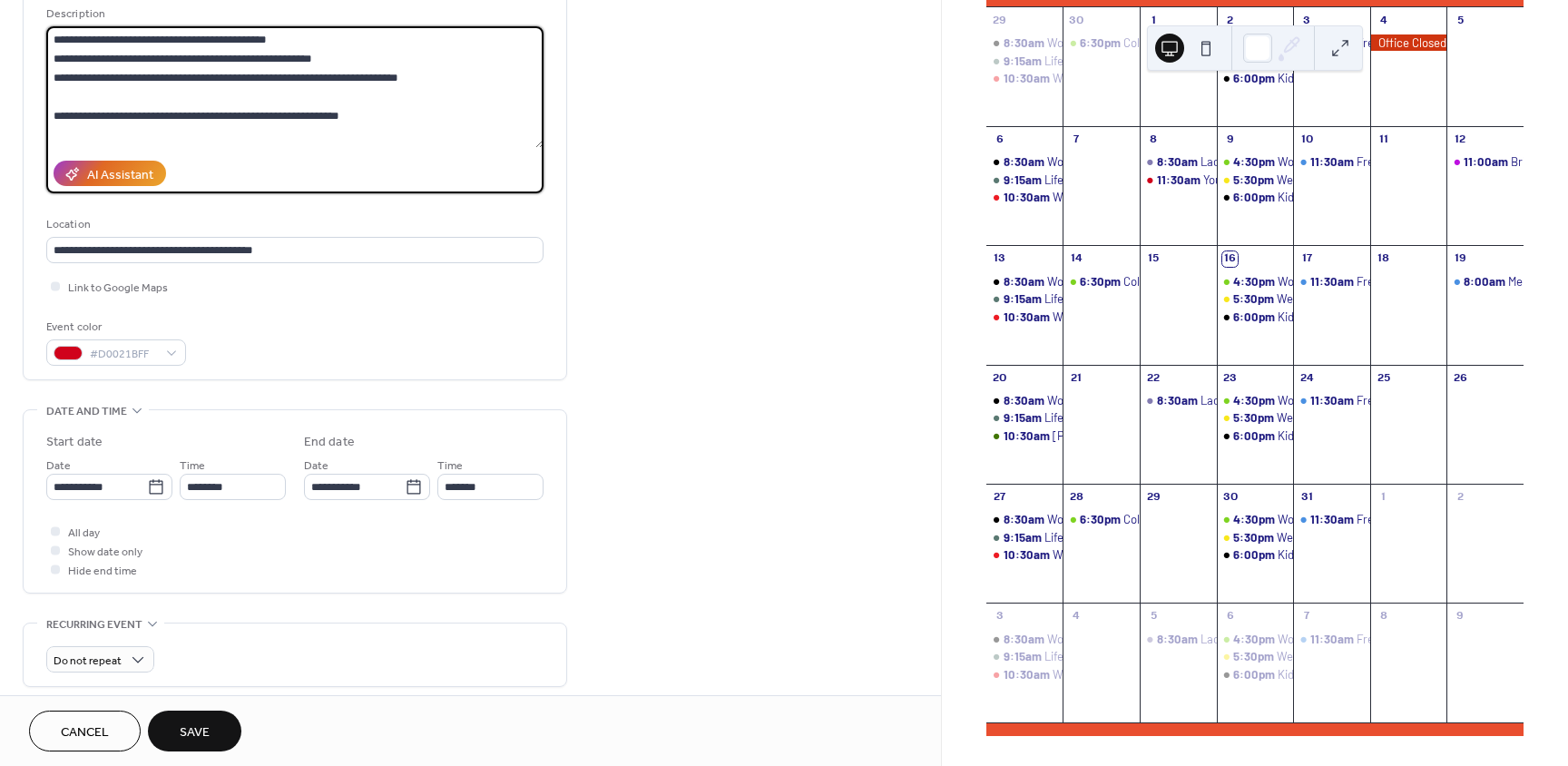 type on "**********" 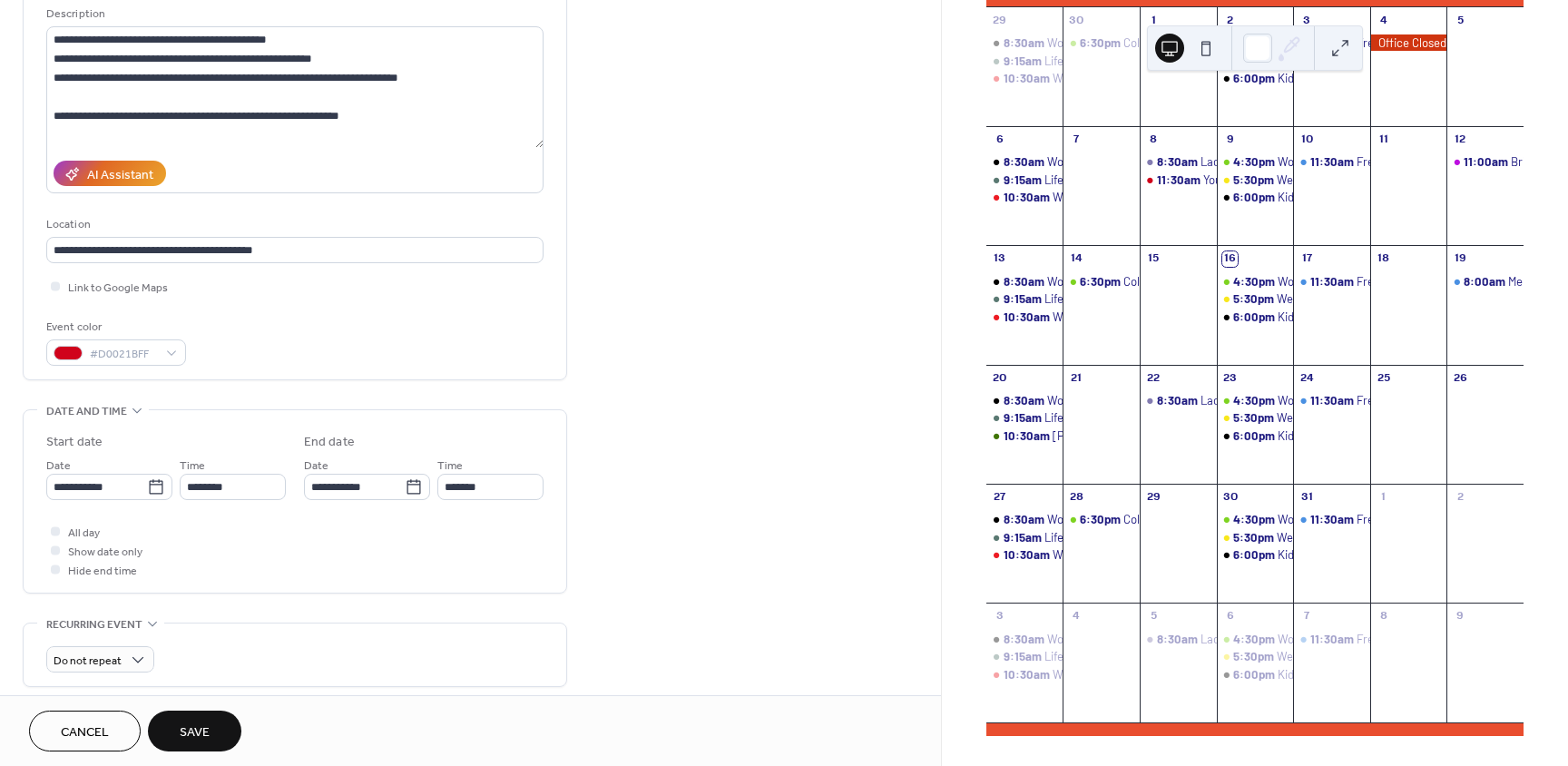 click on "Save" at bounding box center [194, 732] 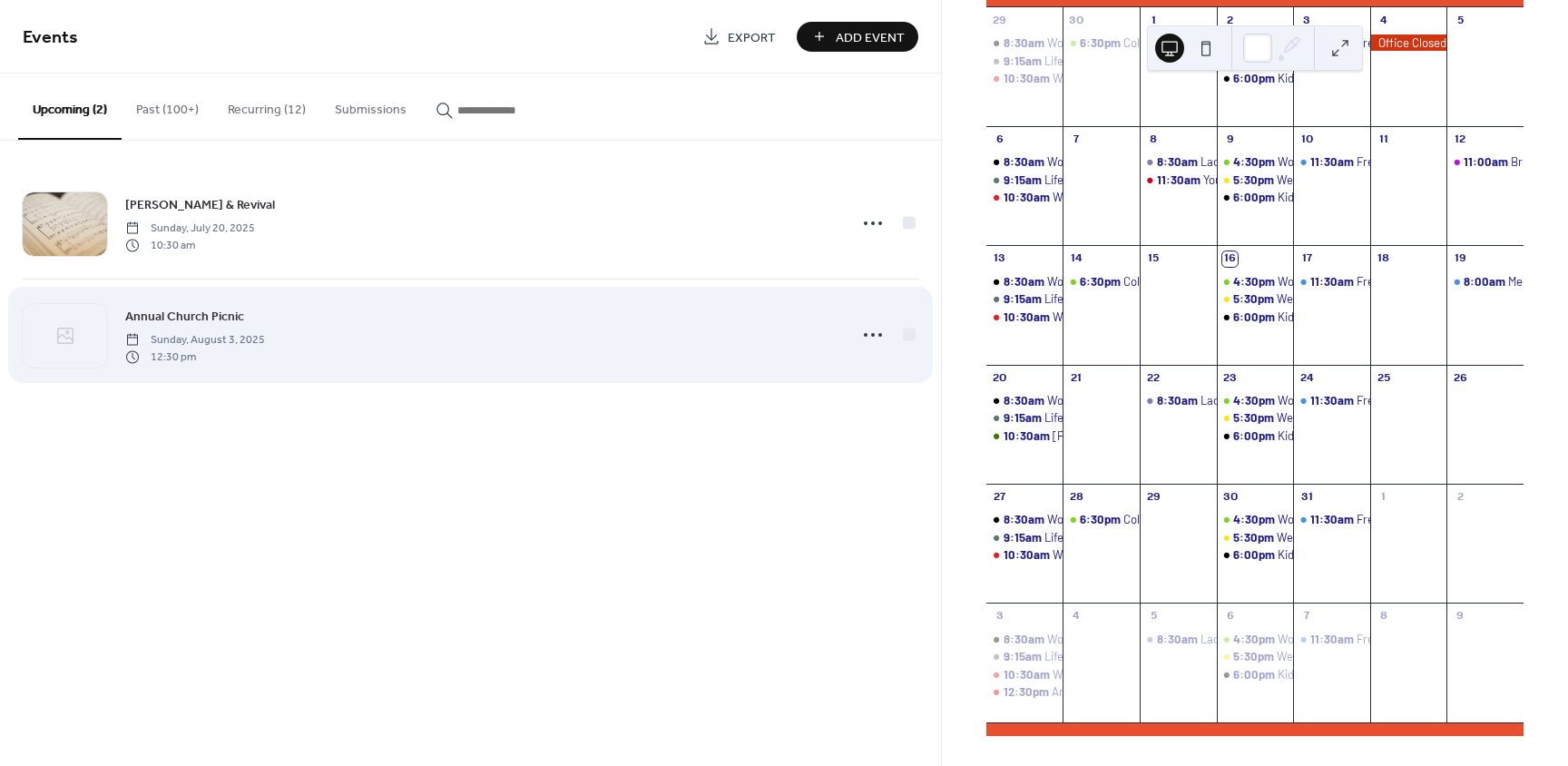 click on "Sunday, August 3, 2025" at bounding box center [195, 340] 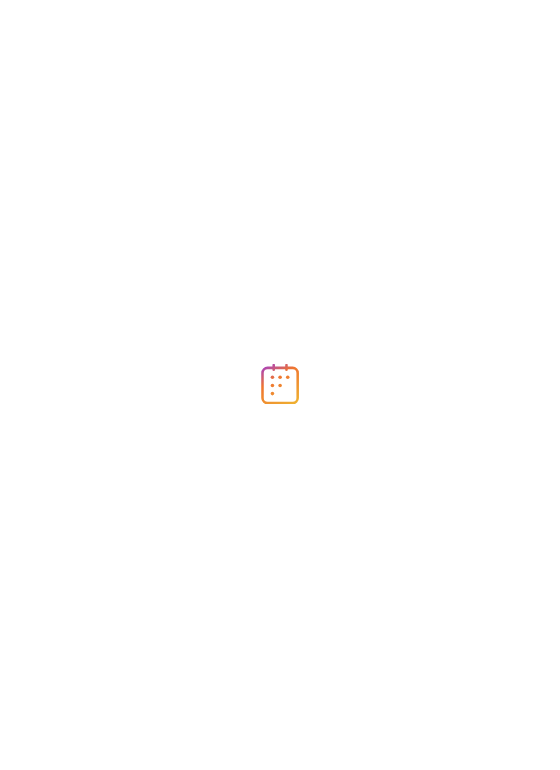 scroll, scrollTop: 0, scrollLeft: 0, axis: both 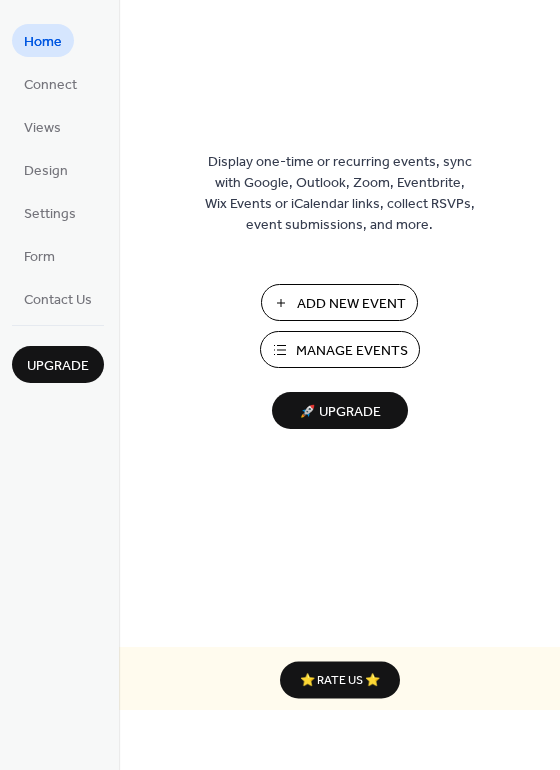 click on "Manage Events" at bounding box center [352, 351] 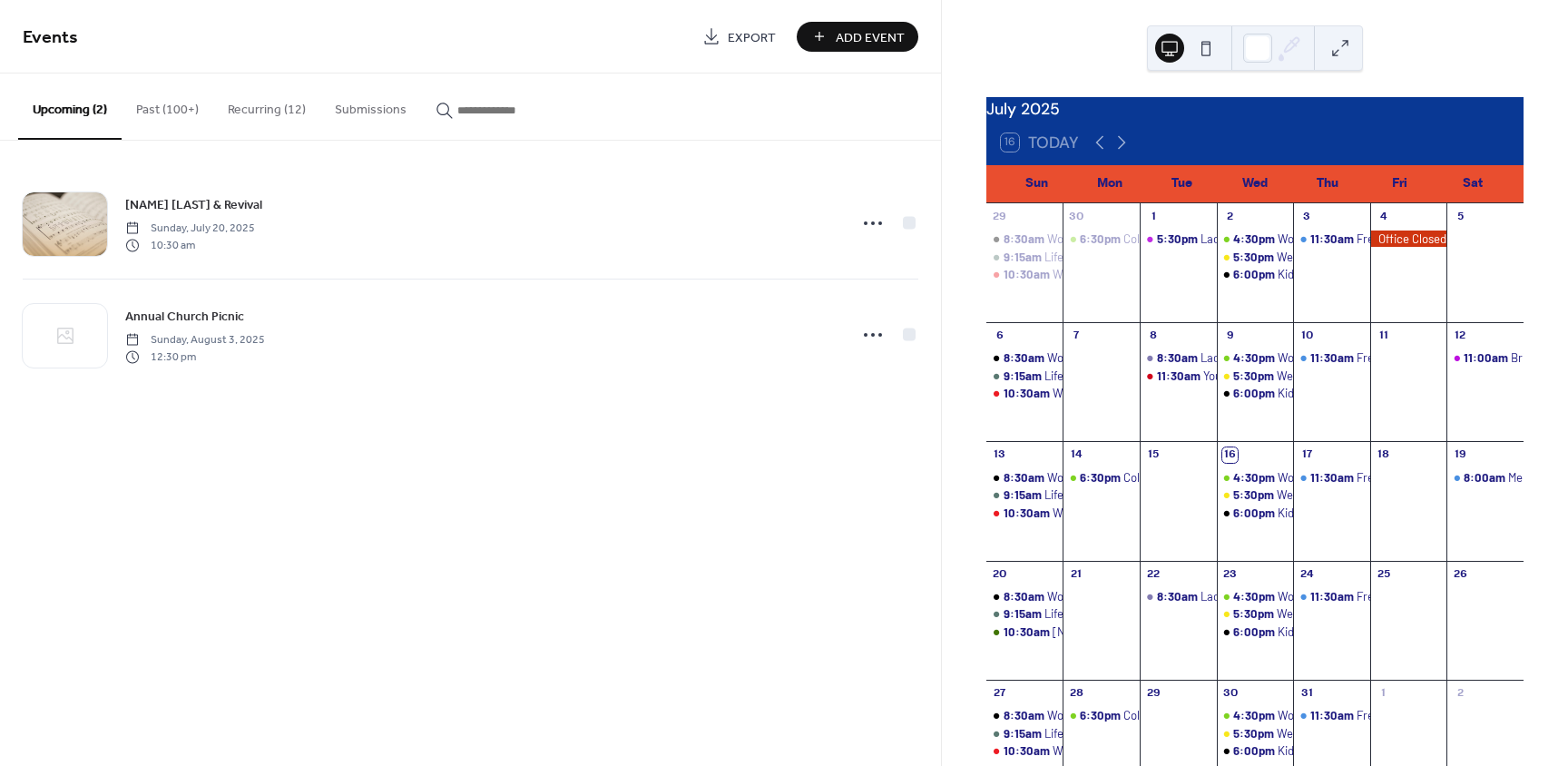 scroll, scrollTop: 0, scrollLeft: 0, axis: both 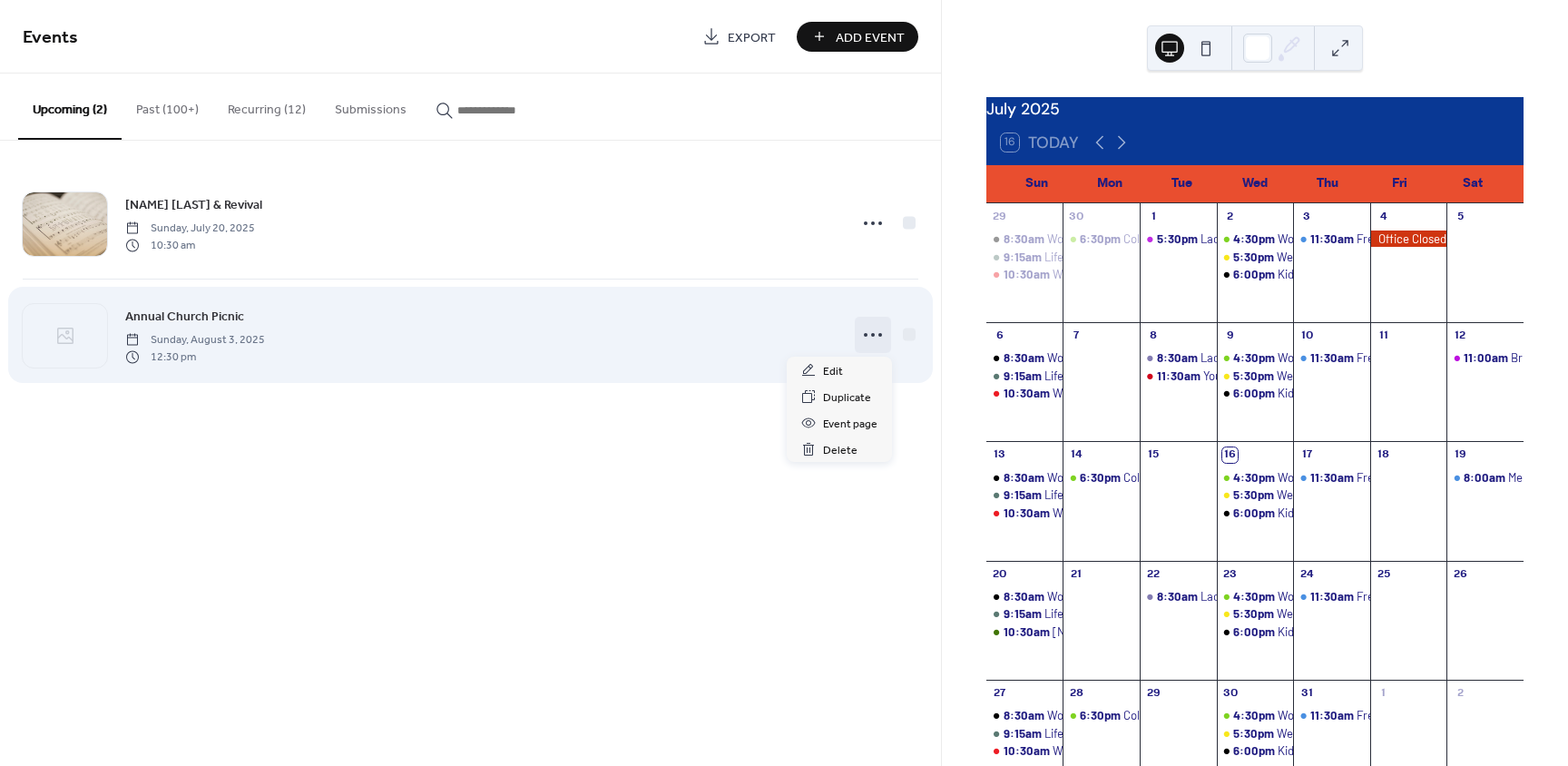 click 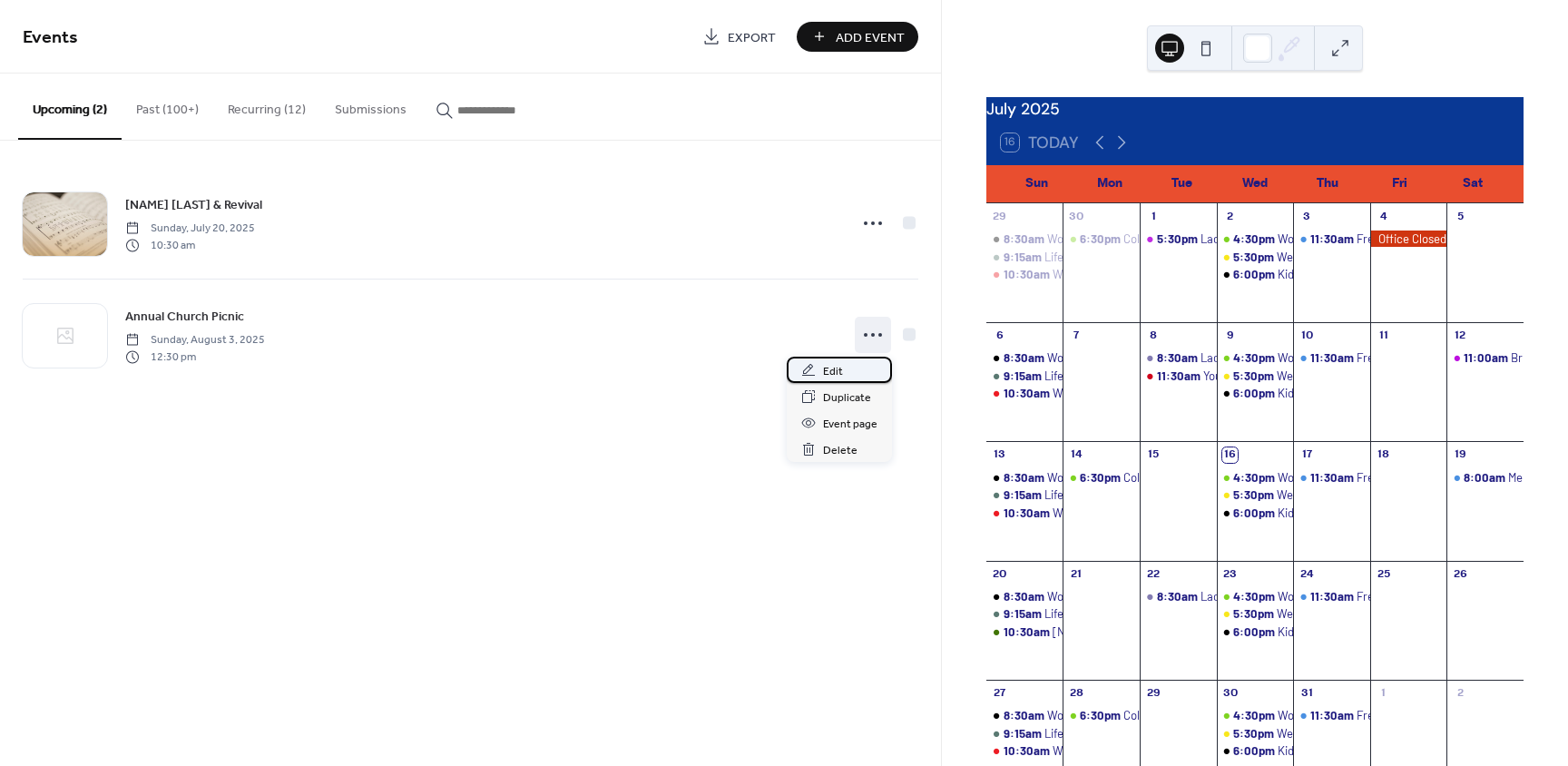 click on "Edit" at bounding box center [833, 371] 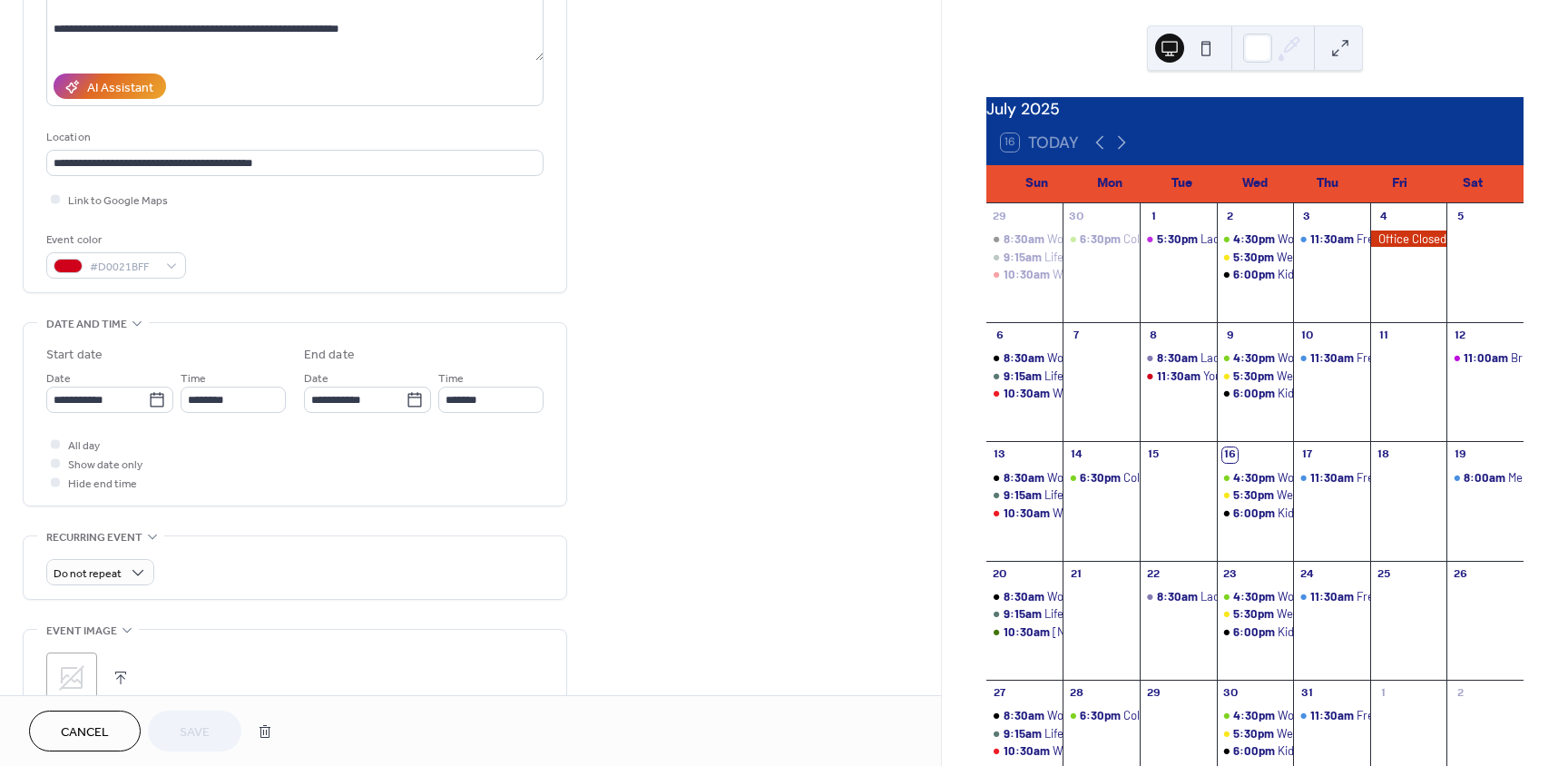scroll, scrollTop: 272, scrollLeft: 0, axis: vertical 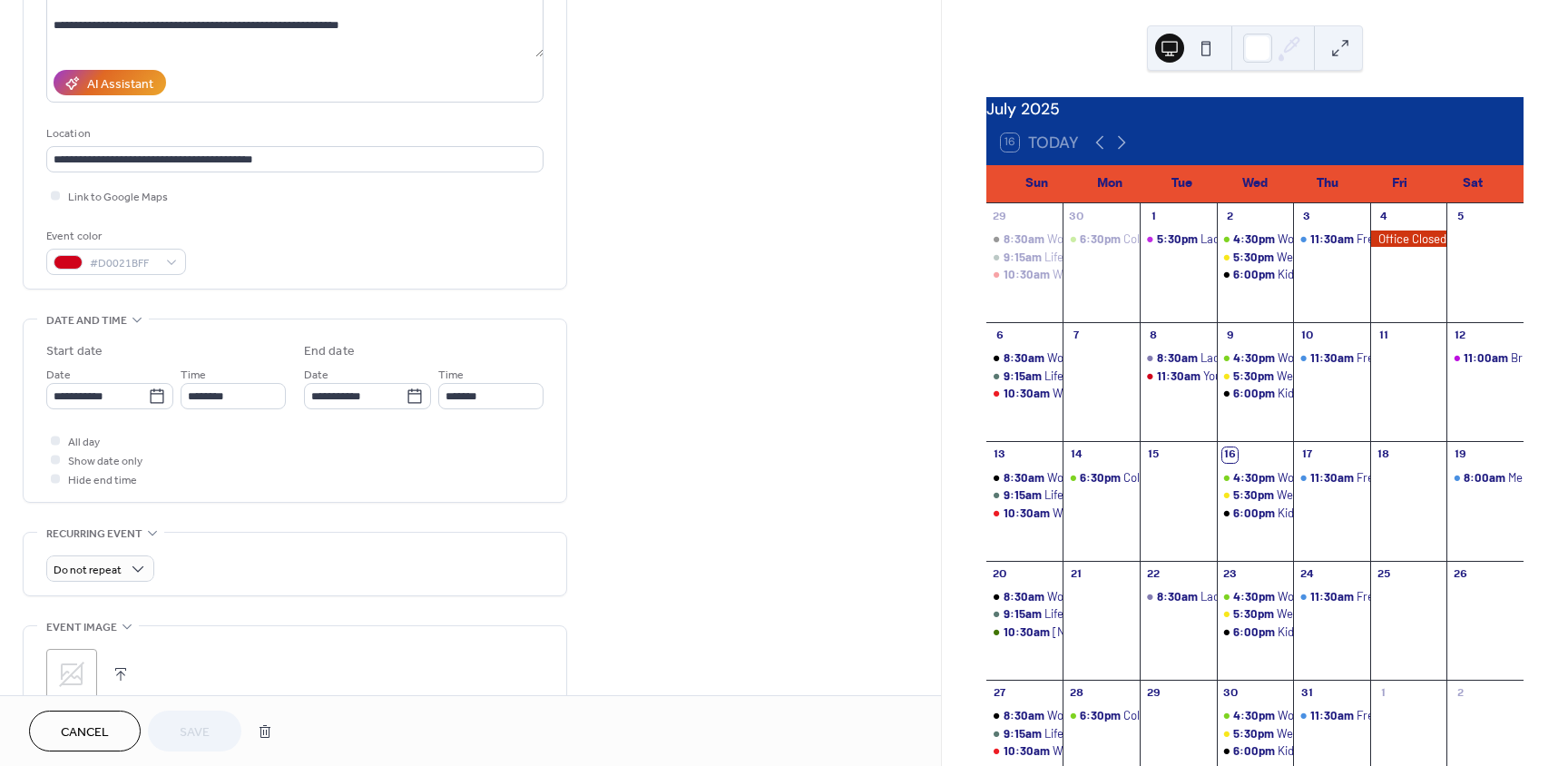 click 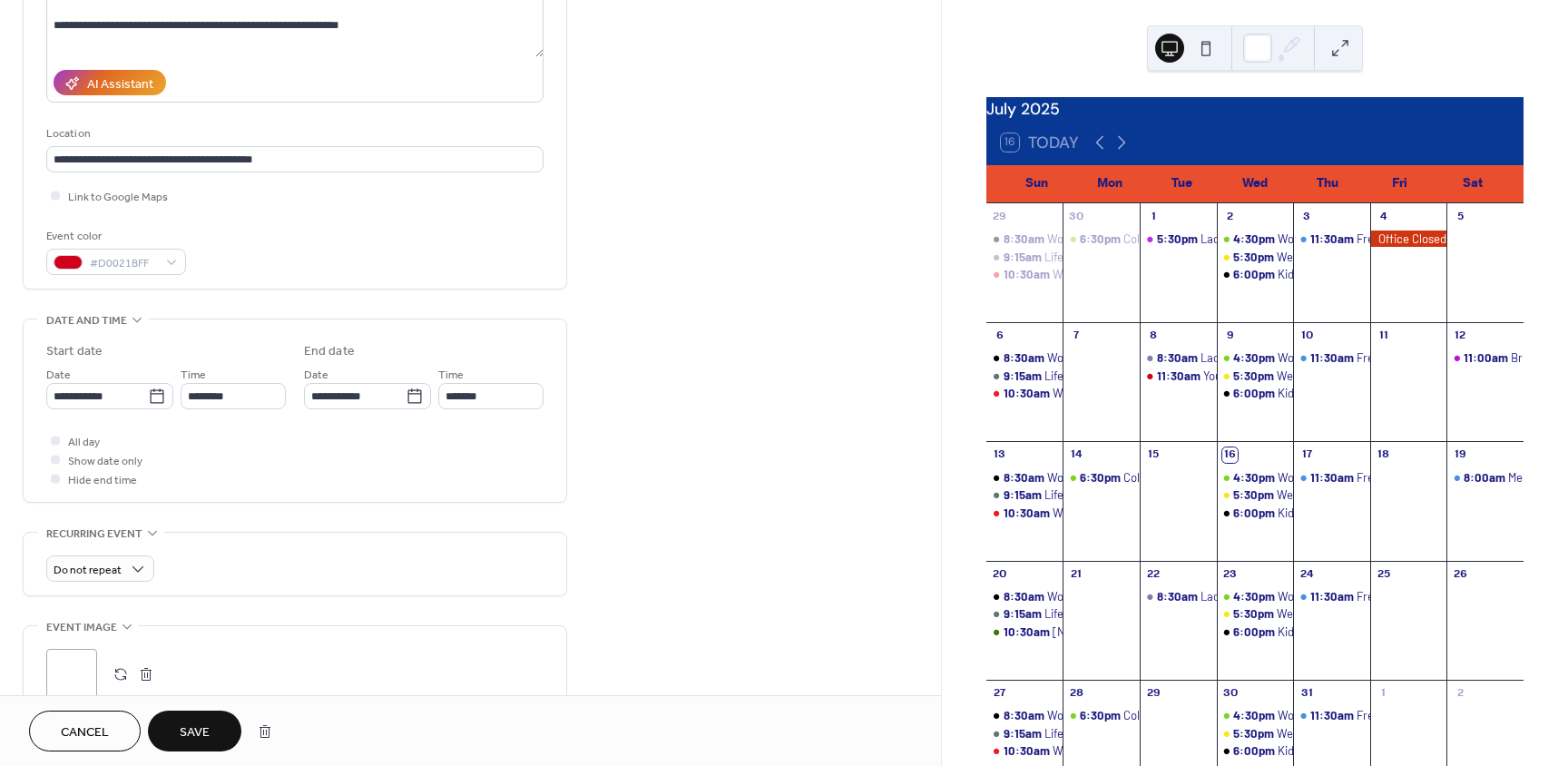 click on "Save" at bounding box center (194, 732) 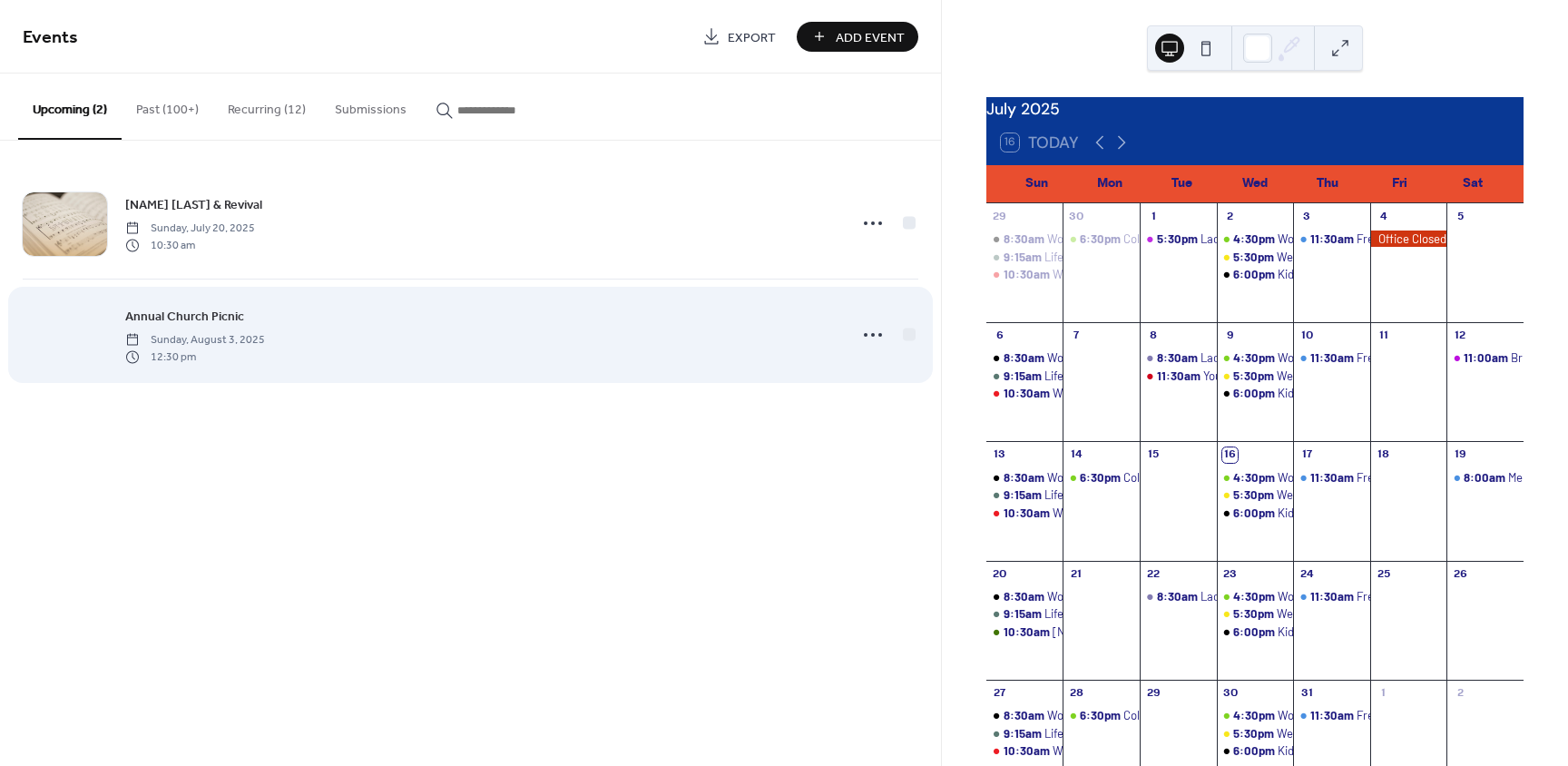 click at bounding box center (64, 336) 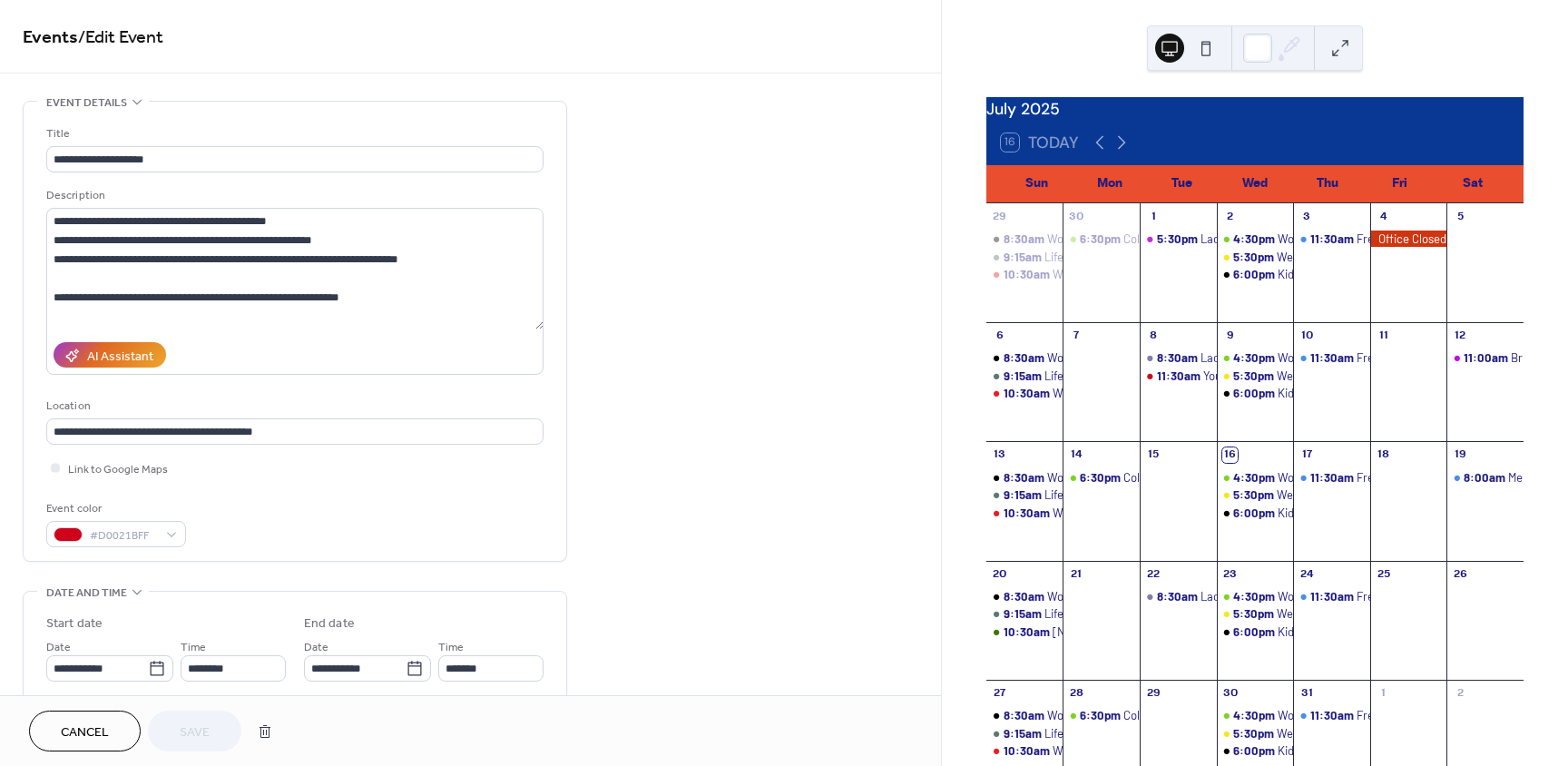 click on "Cancel" at bounding box center (84, 732) 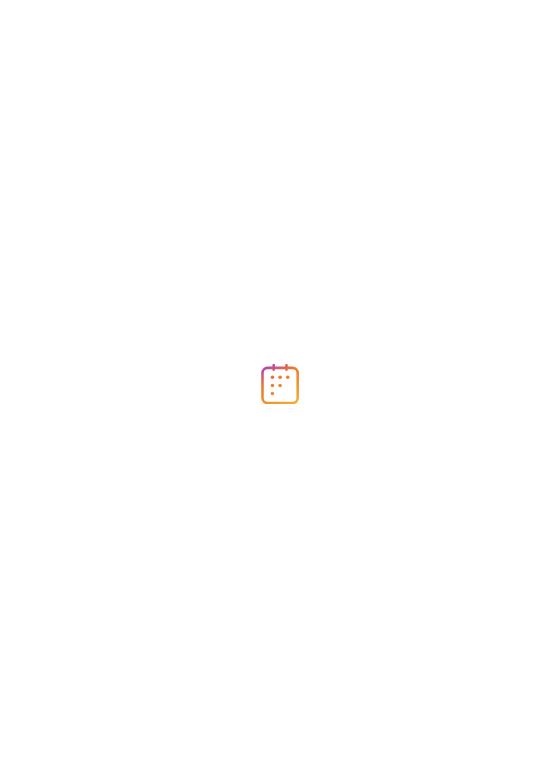 scroll, scrollTop: 0, scrollLeft: 0, axis: both 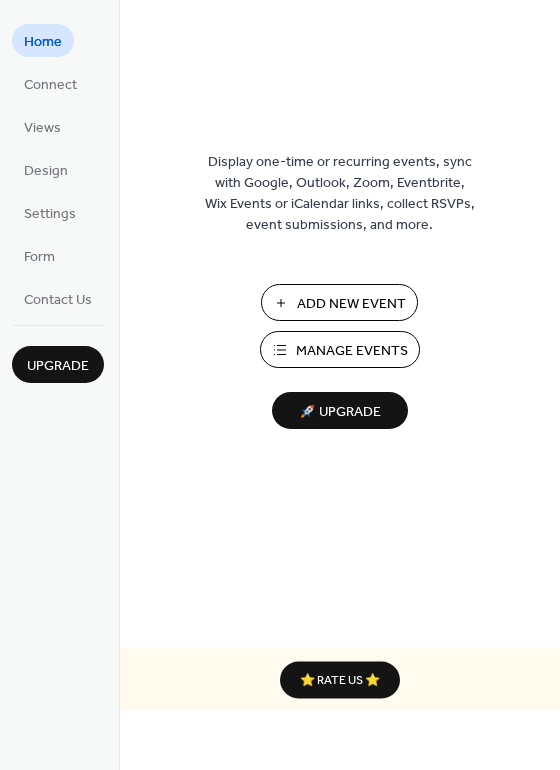 click on "Manage Events" at bounding box center (352, 351) 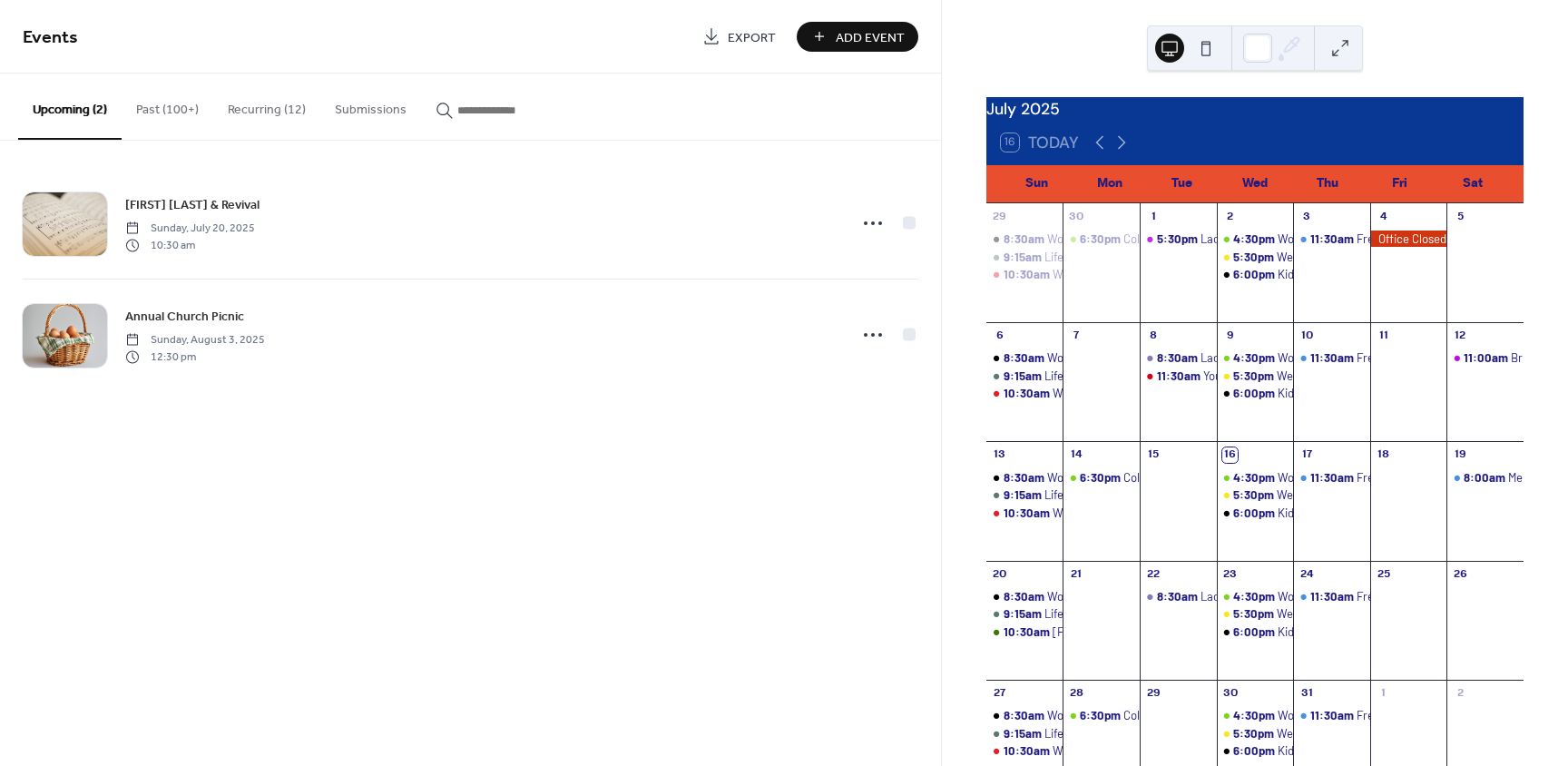 scroll, scrollTop: 0, scrollLeft: 0, axis: both 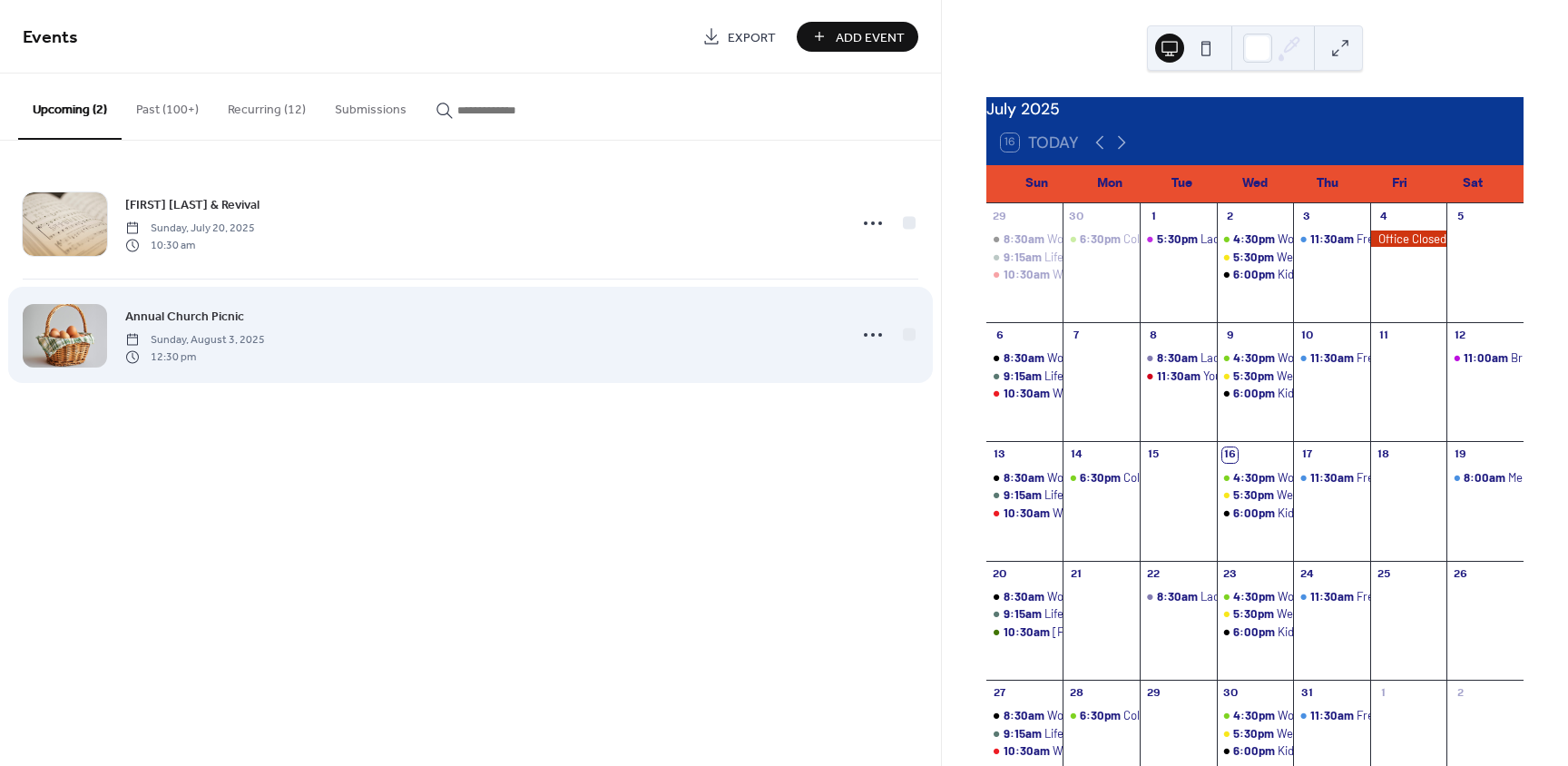 click at bounding box center (64, 336) 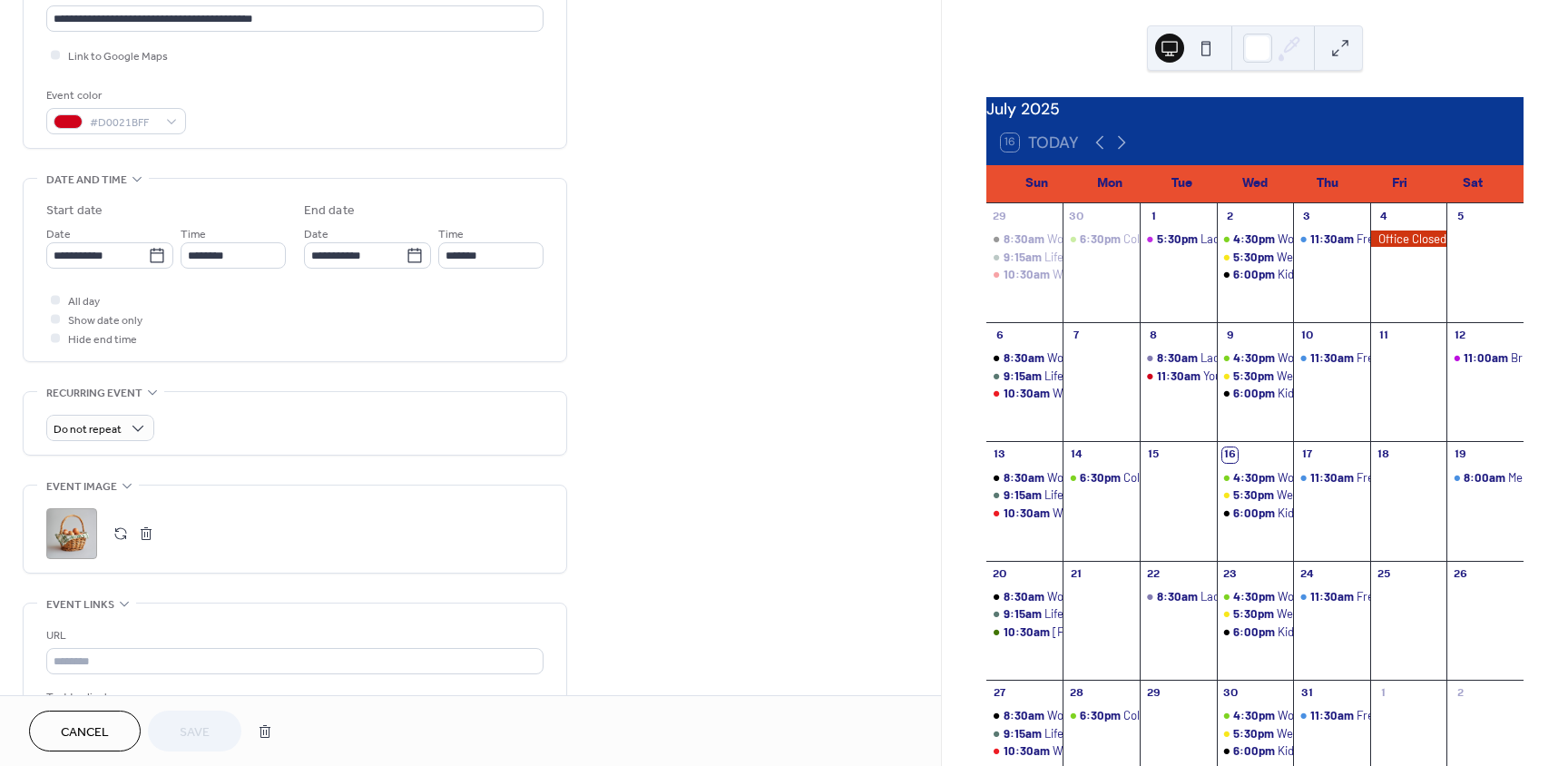 scroll, scrollTop: 454, scrollLeft: 0, axis: vertical 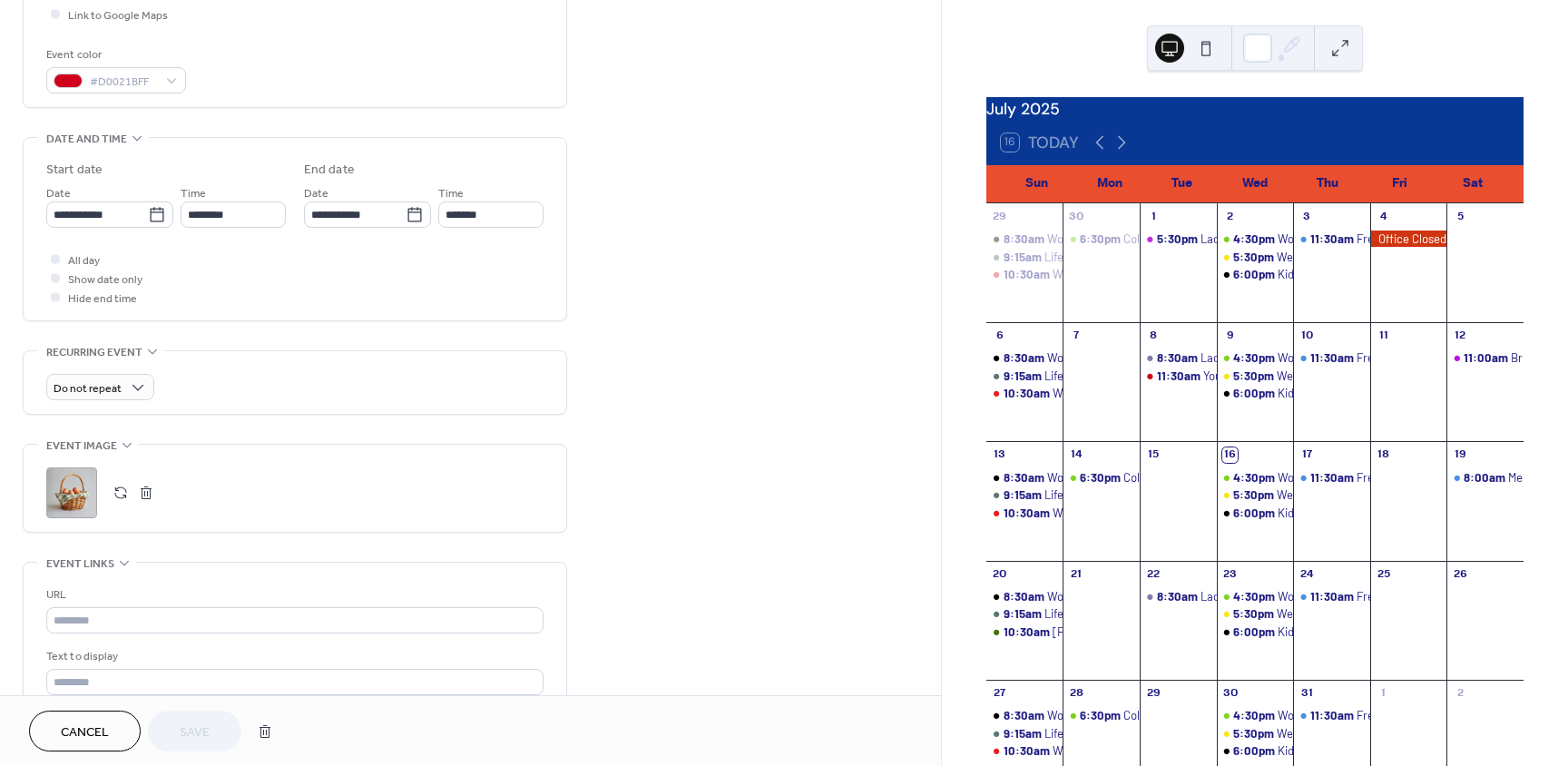 click at bounding box center (146, 493) 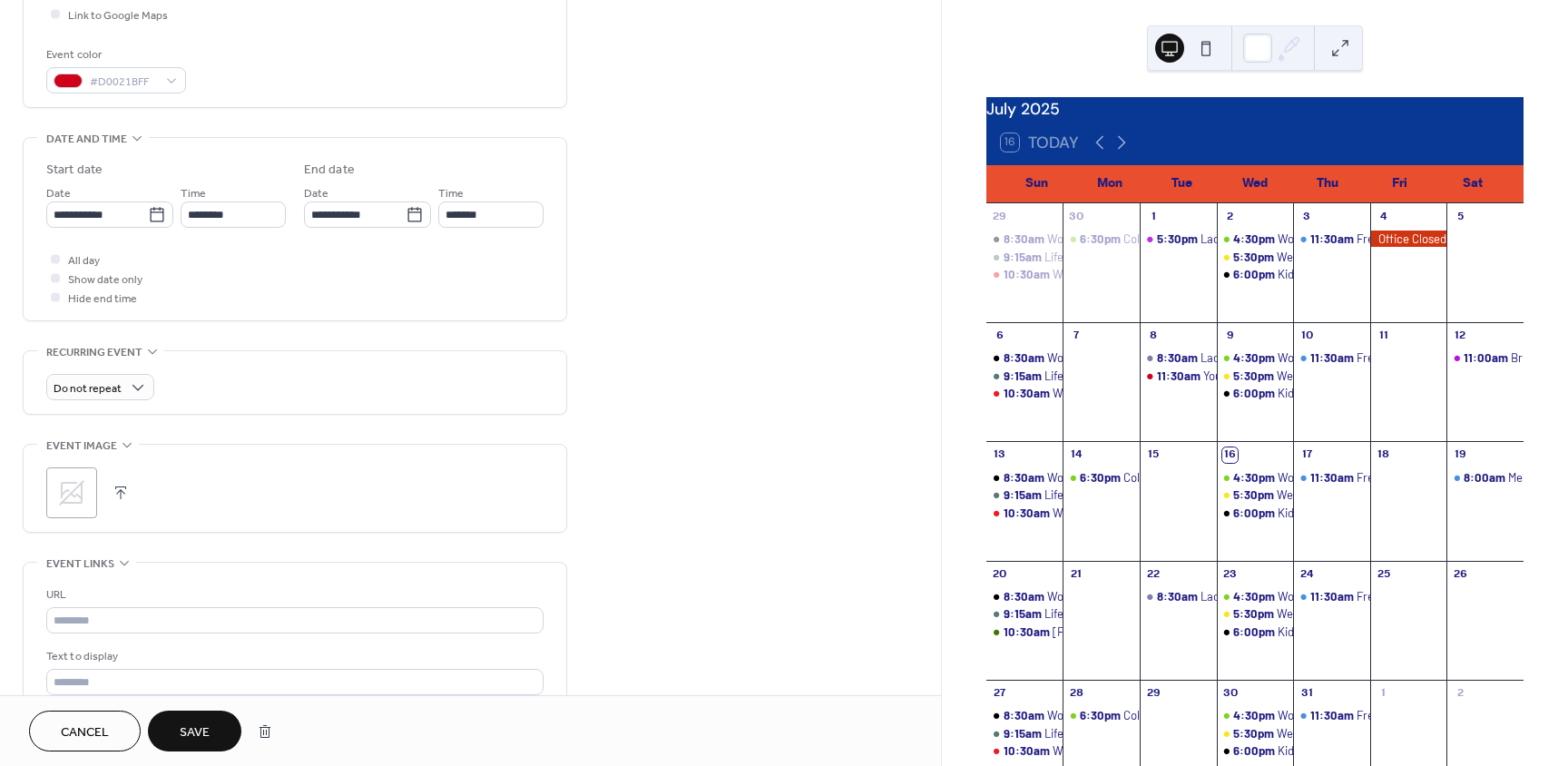 click 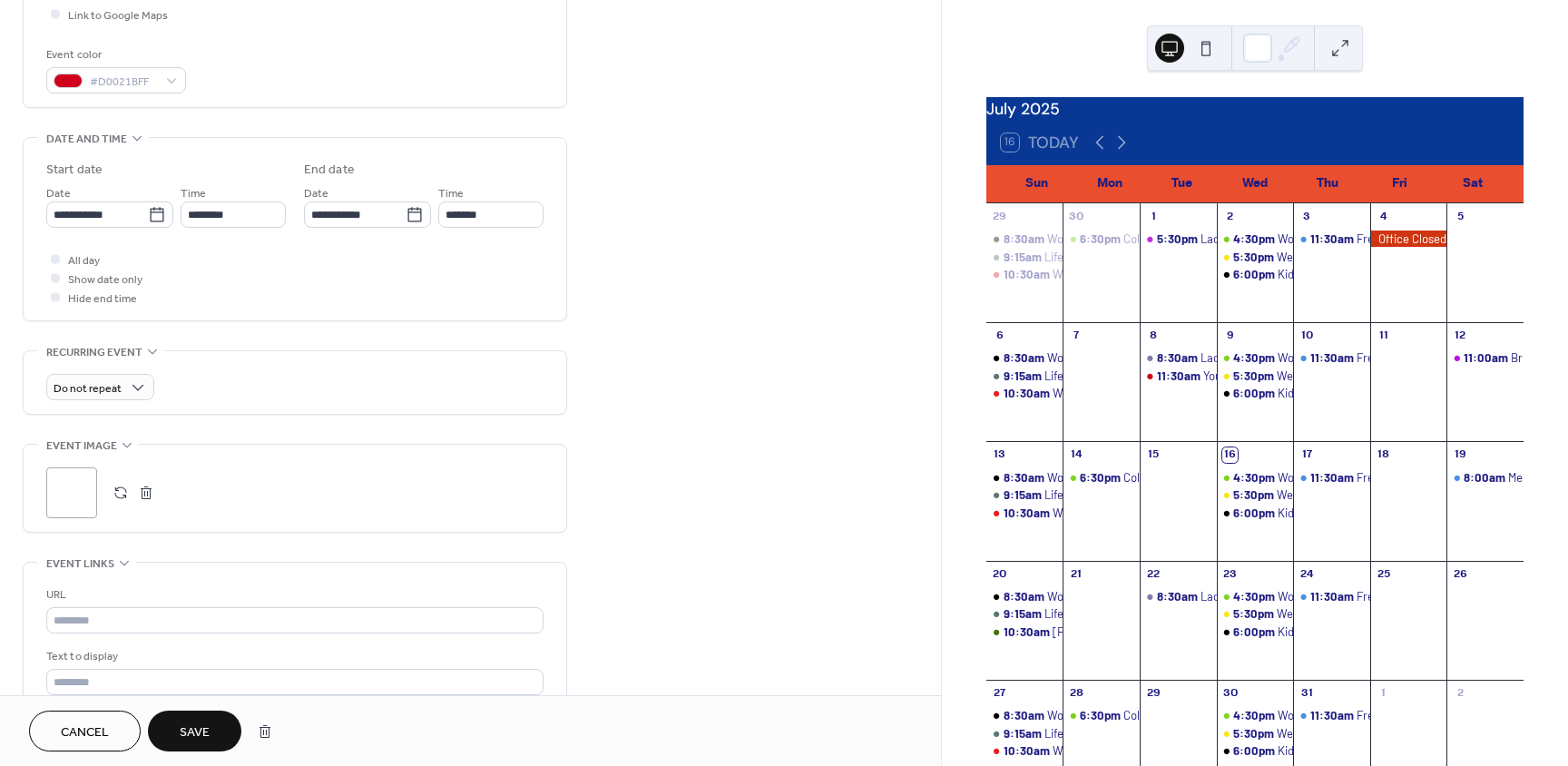 click on "Save" at bounding box center (194, 732) 